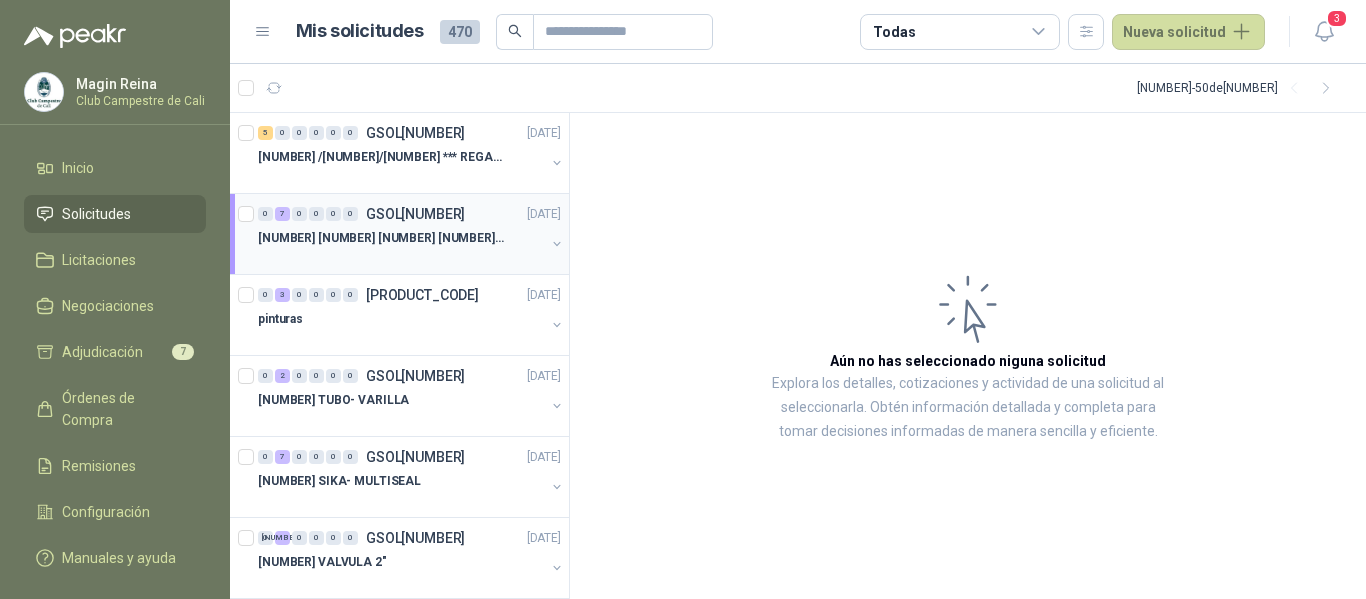scroll, scrollTop: 0, scrollLeft: 0, axis: both 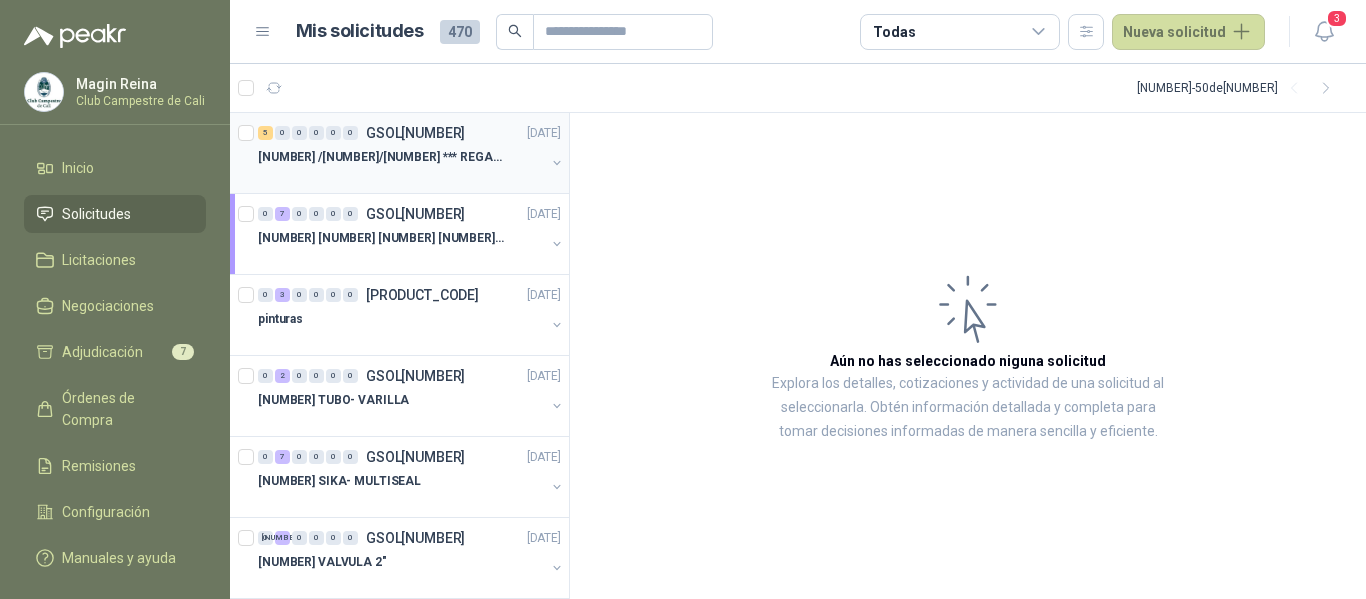 click on "[NUMBER] /[NUMBER]/[NUMBER] *** REGADERA -CEMENTO-MALLA" at bounding box center (382, 157) 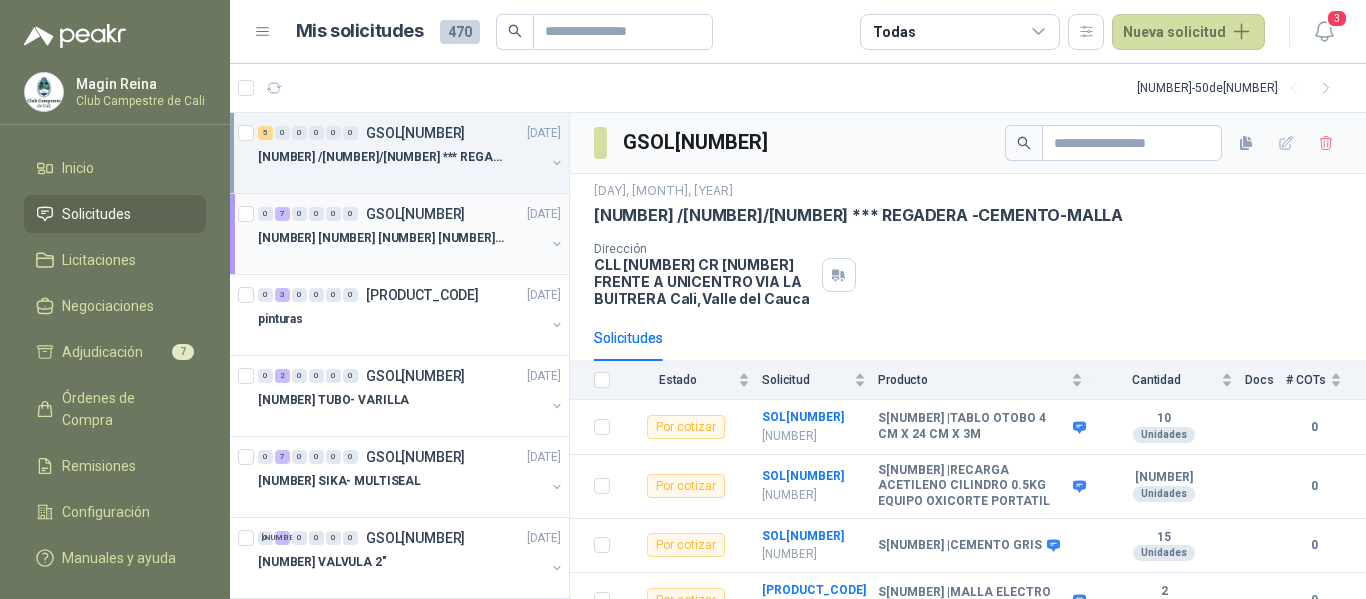 click on "[NUMBER] [NUMBER] [NUMBER] [NUMBER]REPUESTOS" at bounding box center [382, 238] 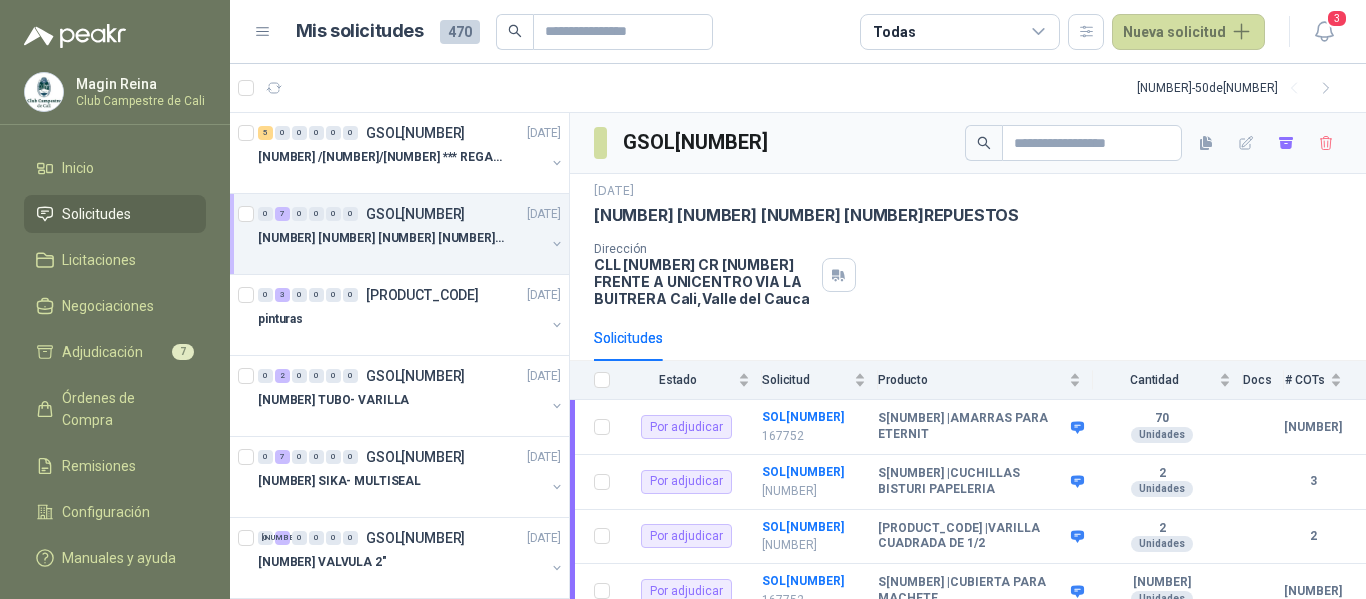 scroll, scrollTop: 217, scrollLeft: 0, axis: vertical 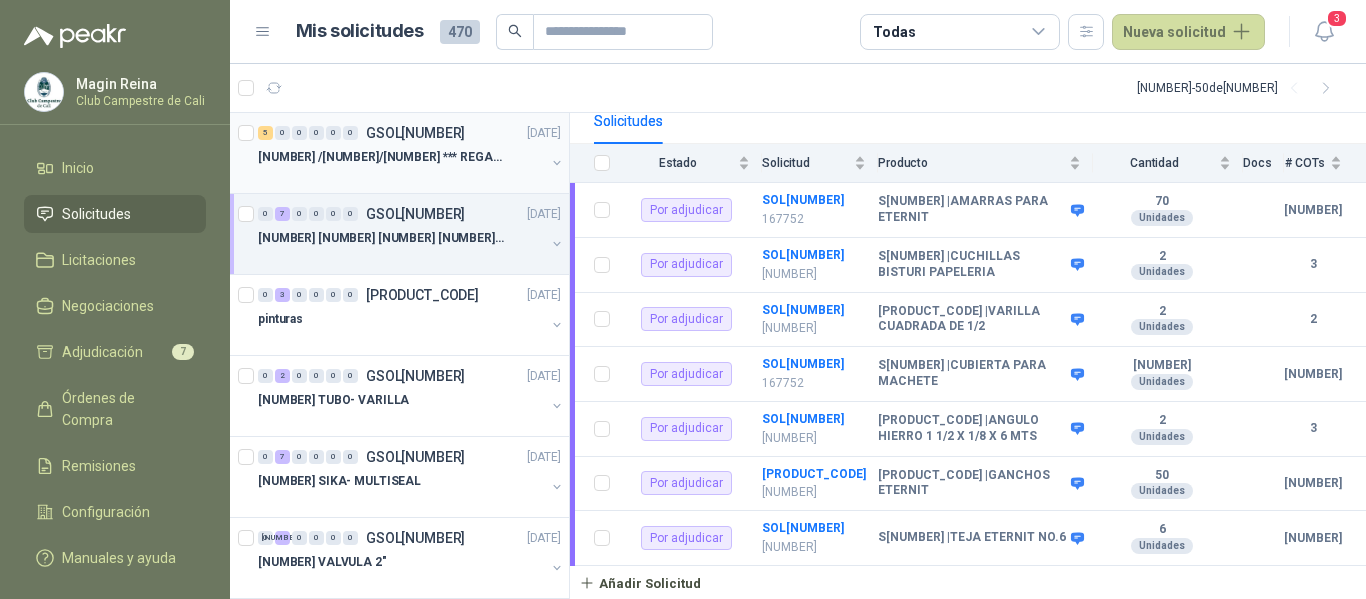 click on "[NUMBER] /[NUMBER]/[NUMBER] *** REGADERA -CEMENTO-MALLA" at bounding box center [382, 157] 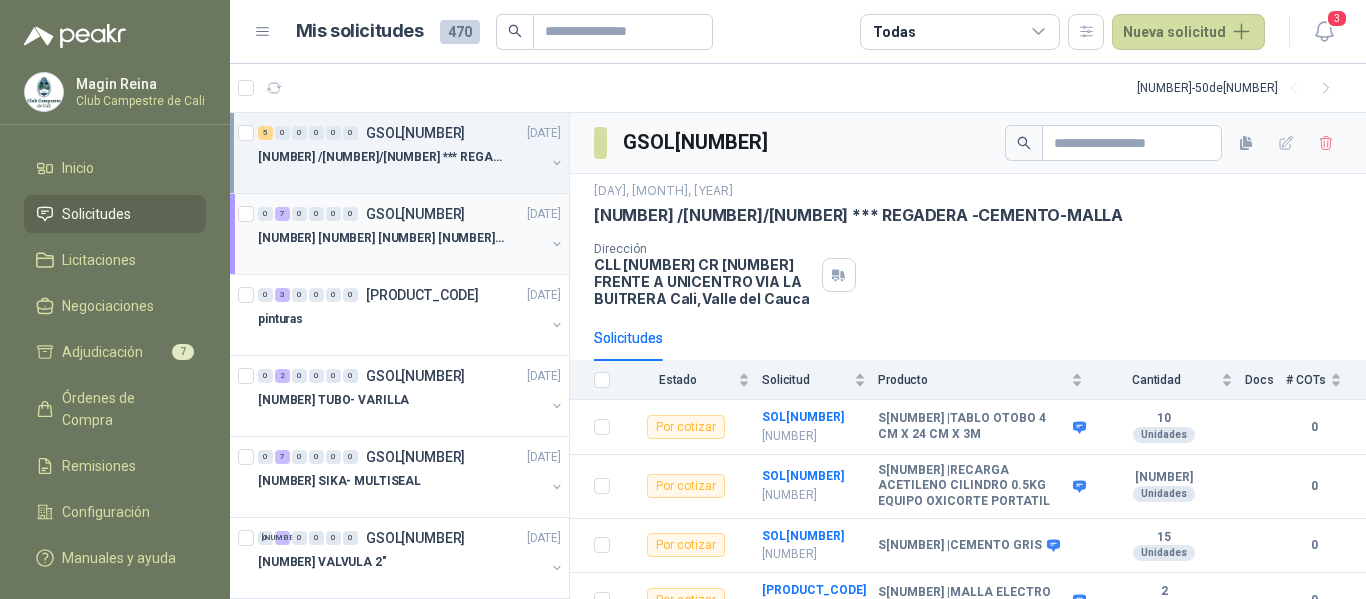 click on "0" at bounding box center [265, 214] 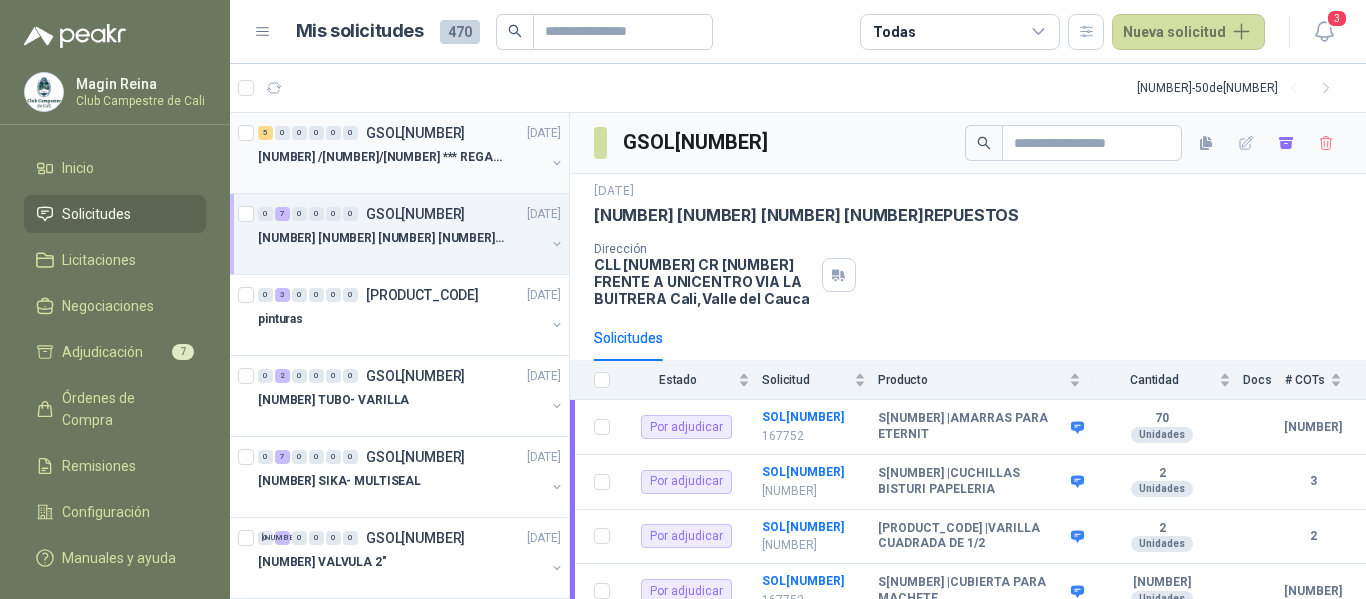 click at bounding box center (401, 177) 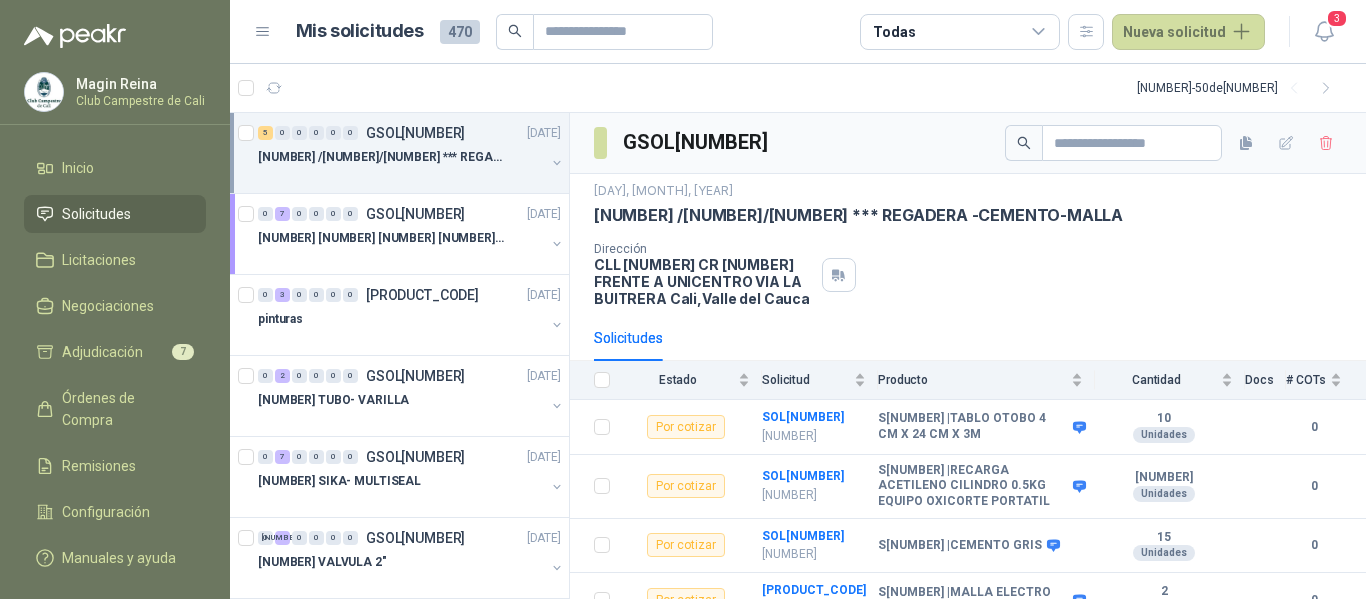 click on "[NUMBER] /[NUMBER]/[NUMBER] *** REGADERA -CEMENTO-MALLA" at bounding box center (382, 157) 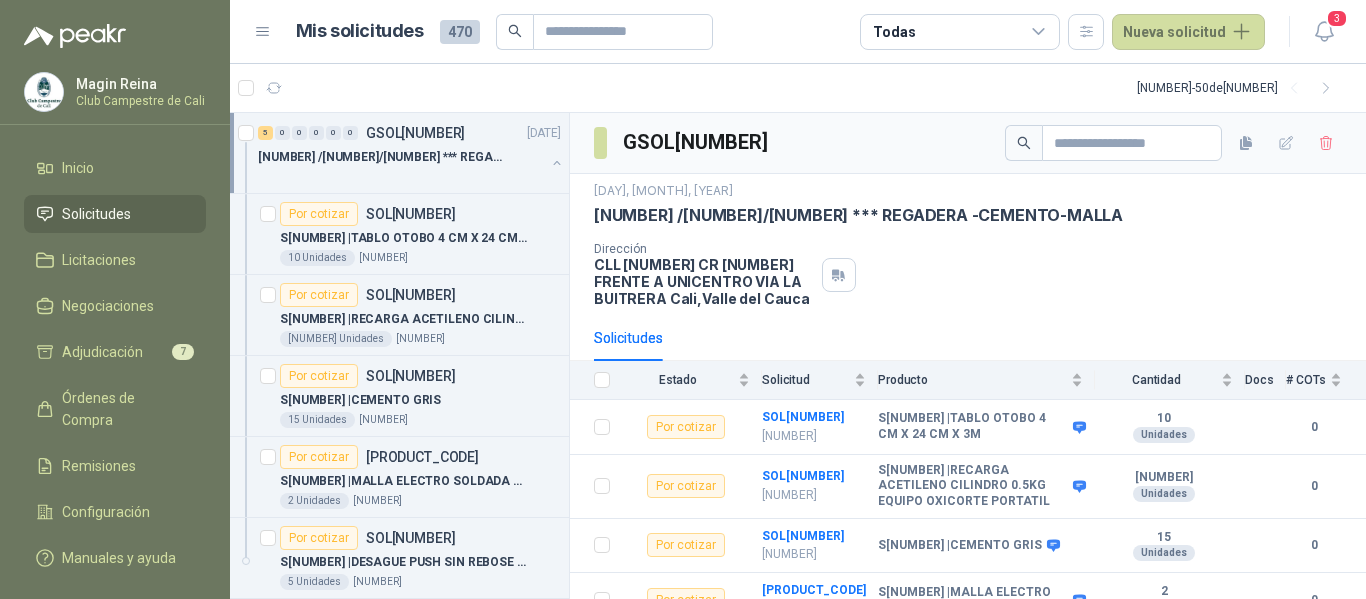 scroll, scrollTop: 1, scrollLeft: 0, axis: vertical 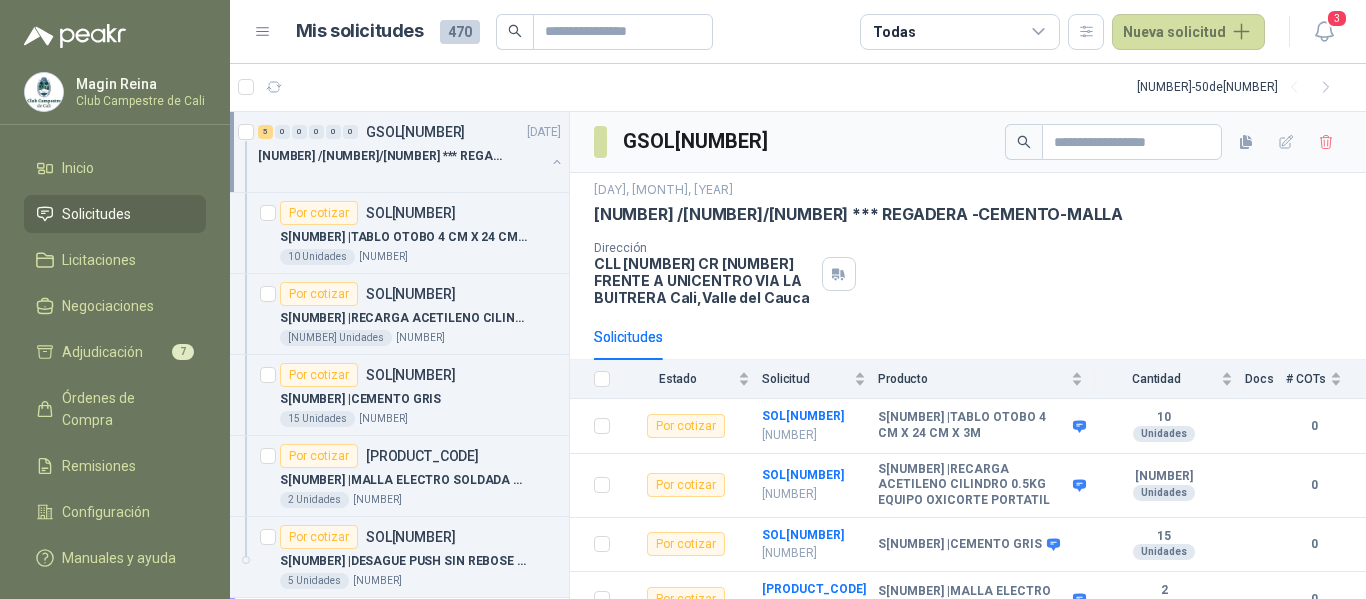click on "4   0   0   0   0   0   GSOL[NUMBER] [DATE]   [NUMBER]/[NUMBER] / [NUMBER] STOCK ALMACEN MTTO" at bounding box center [399, 152] 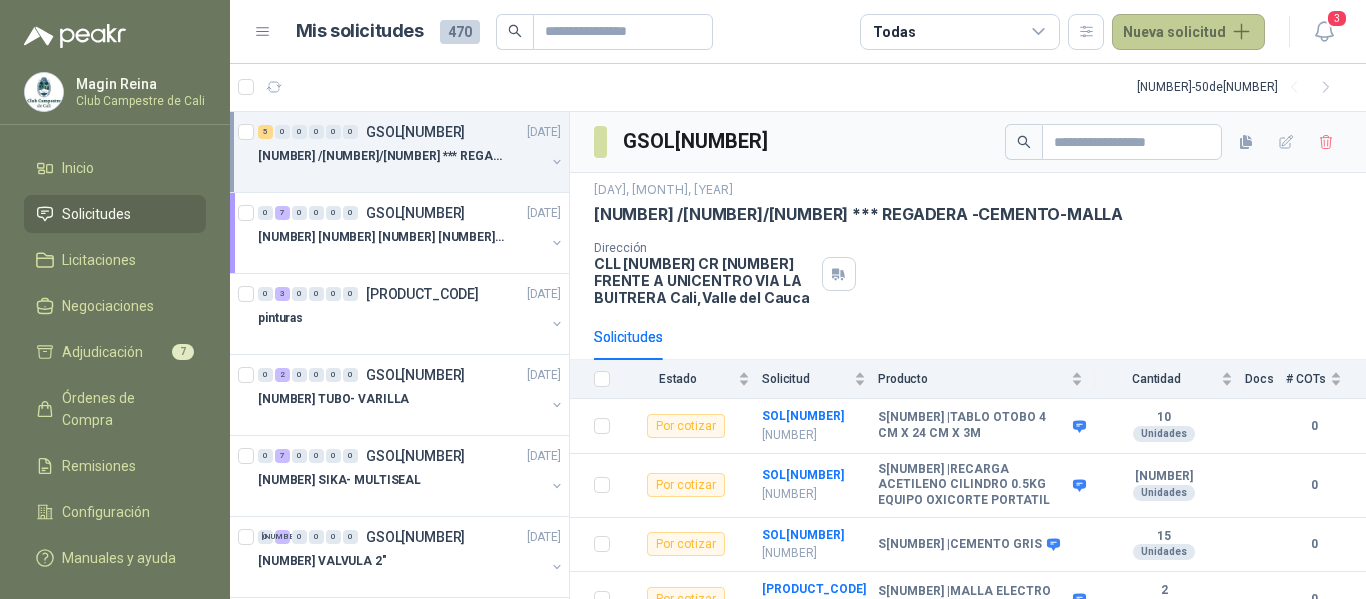 click on "Nueva solicitud" at bounding box center (1188, 32) 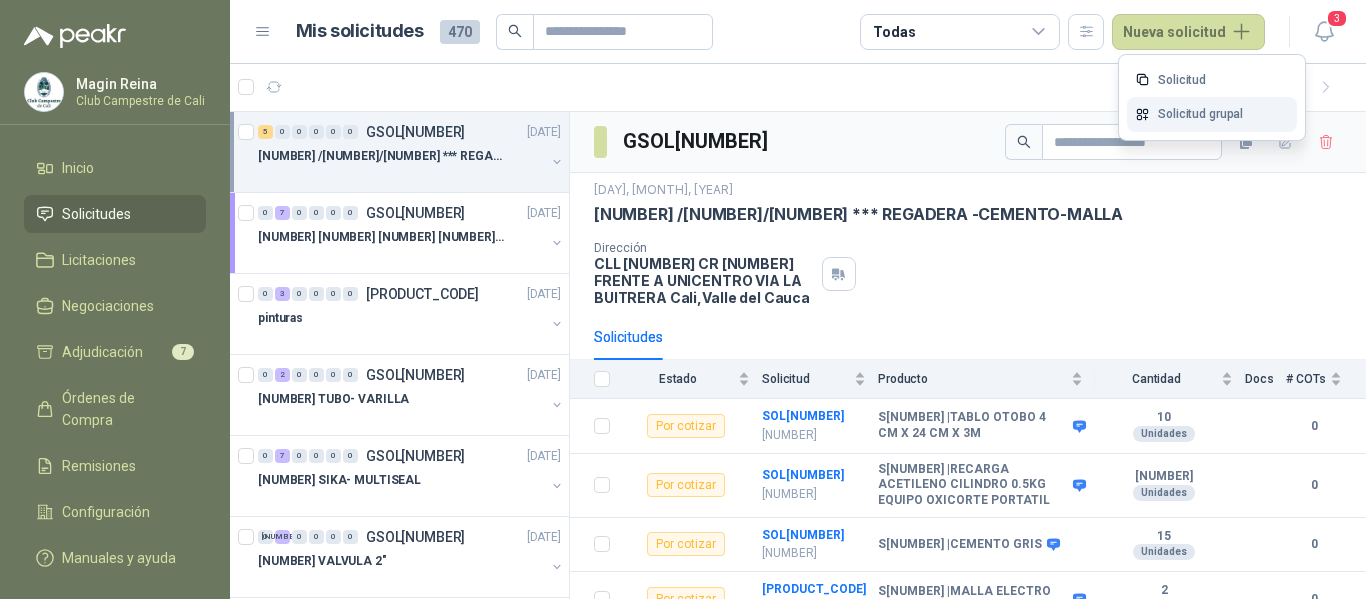click on "Solicitud grupal" at bounding box center (1212, 114) 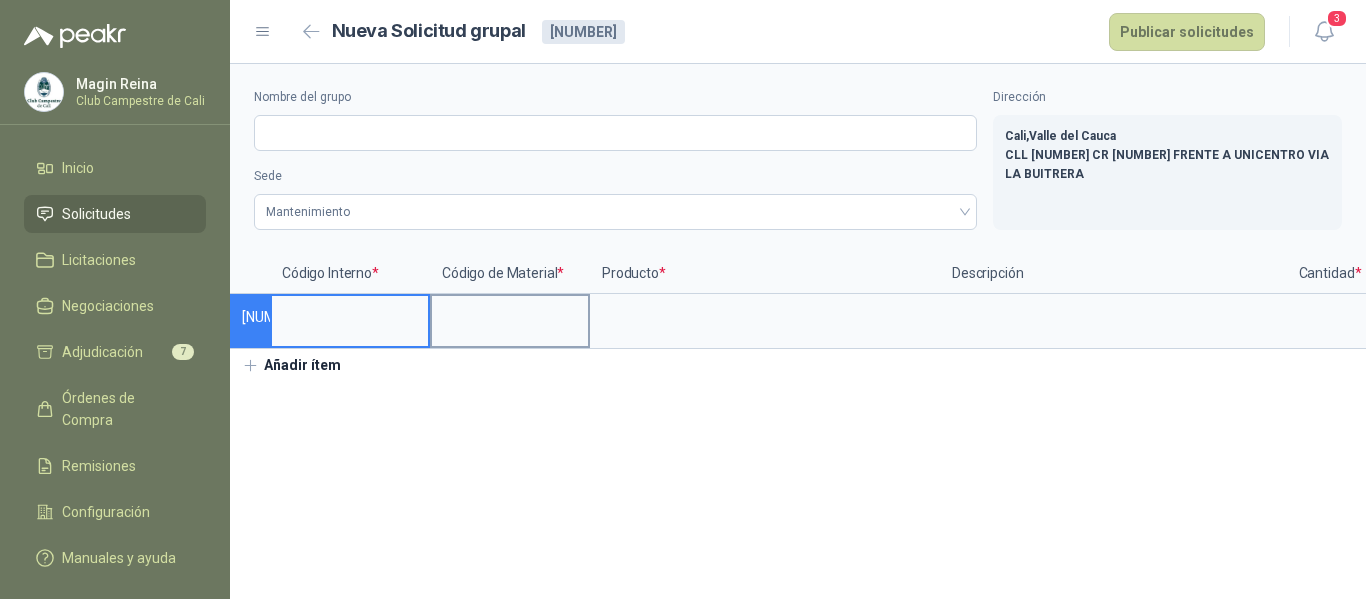 click at bounding box center [510, 315] 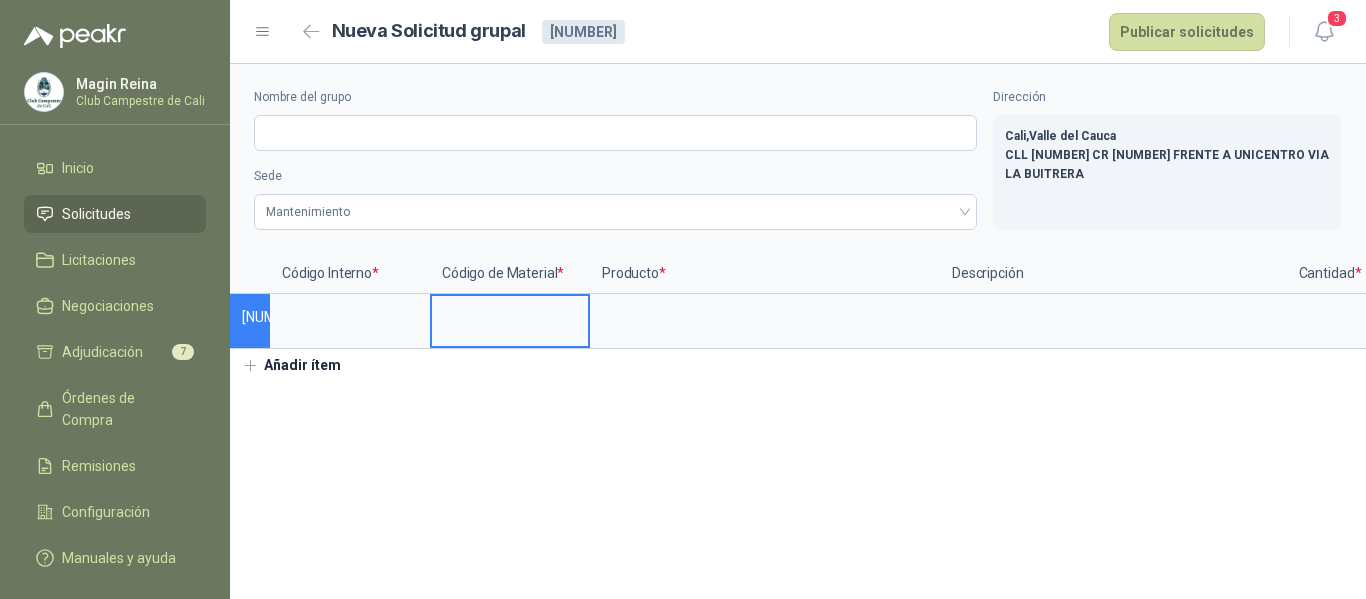 click at bounding box center (510, 315) 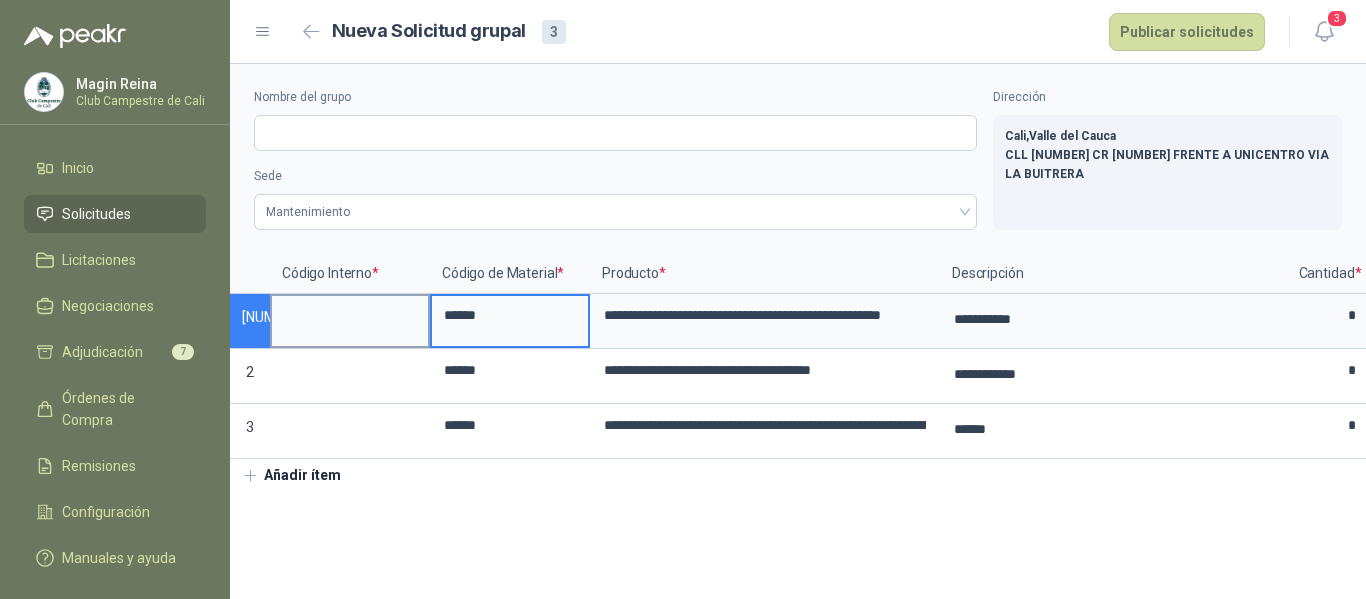 click at bounding box center [350, 315] 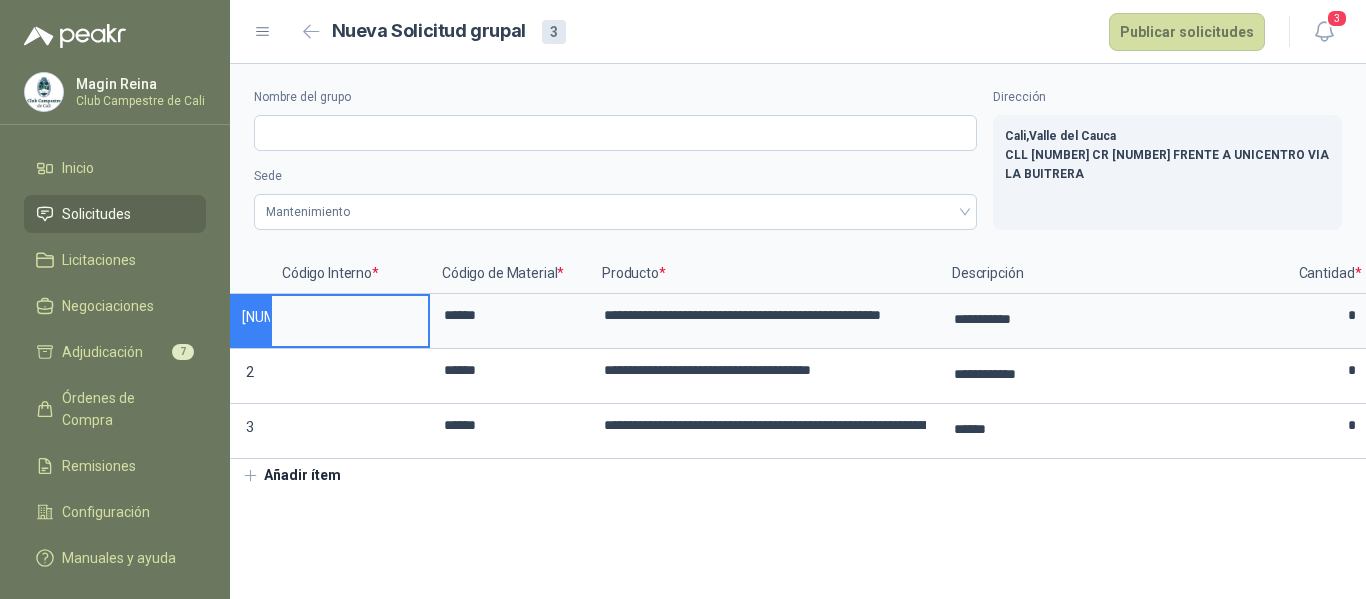drag, startPoint x: 388, startPoint y: 314, endPoint x: 332, endPoint y: 322, distance: 56.568542 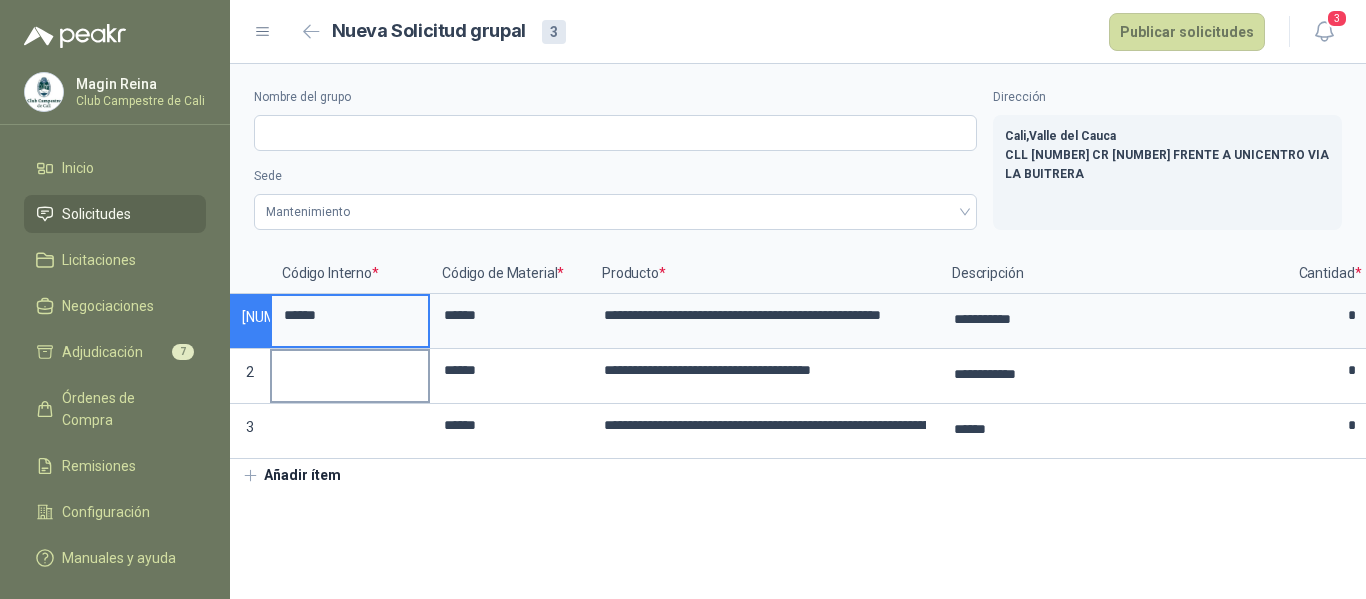 click at bounding box center (350, 370) 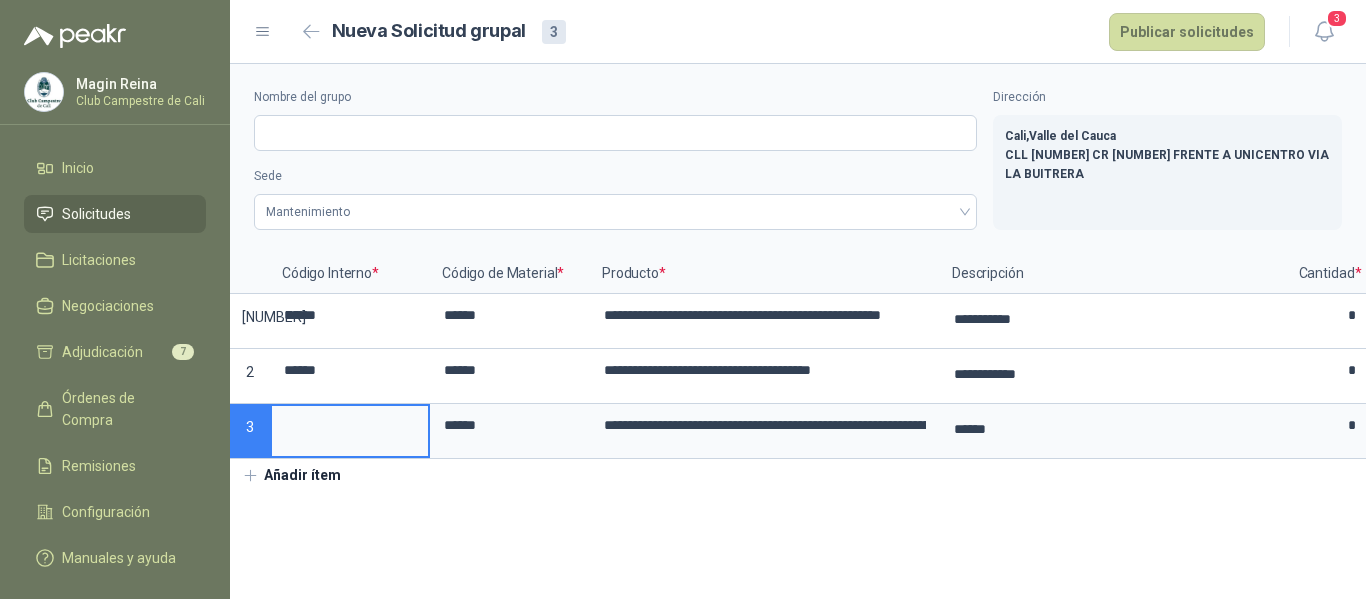 click at bounding box center (350, 425) 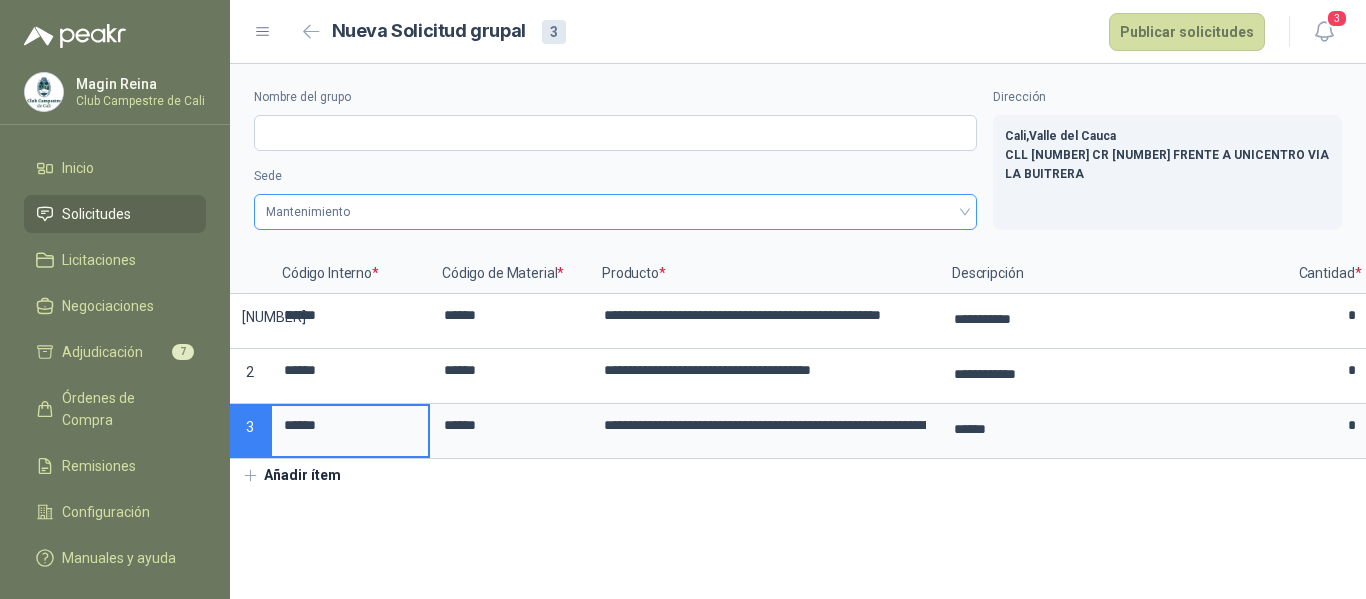 click on "Mantenimiento" at bounding box center (615, 212) 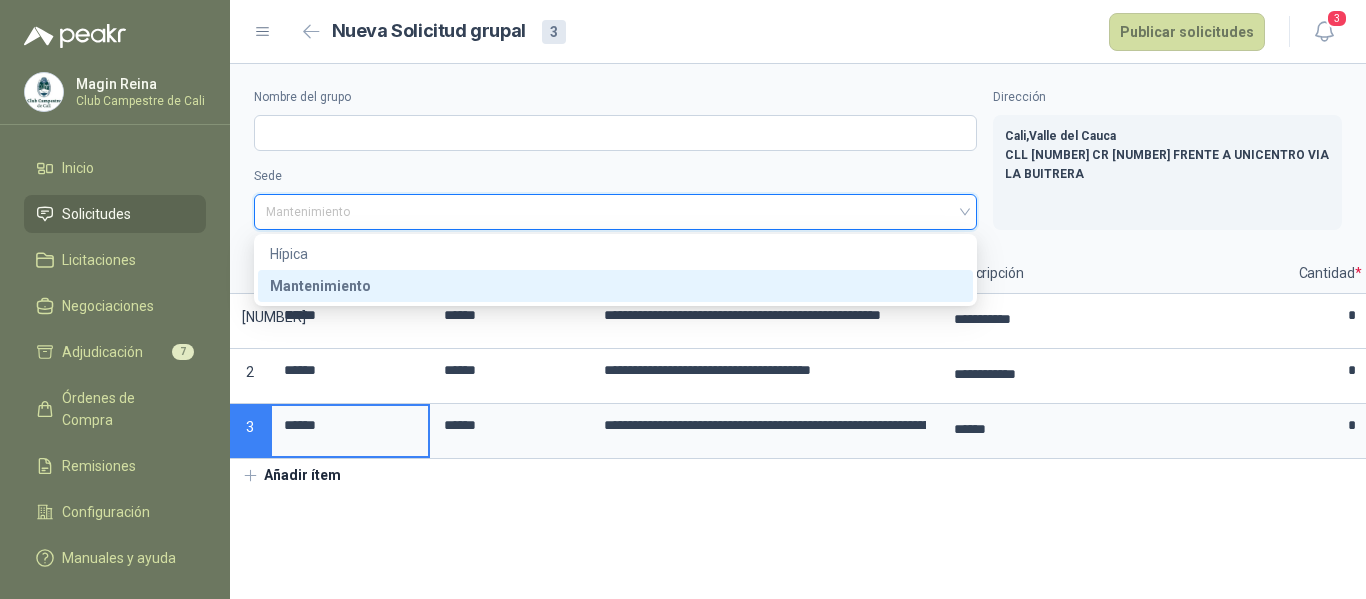 click on "Mantenimiento" at bounding box center (615, 286) 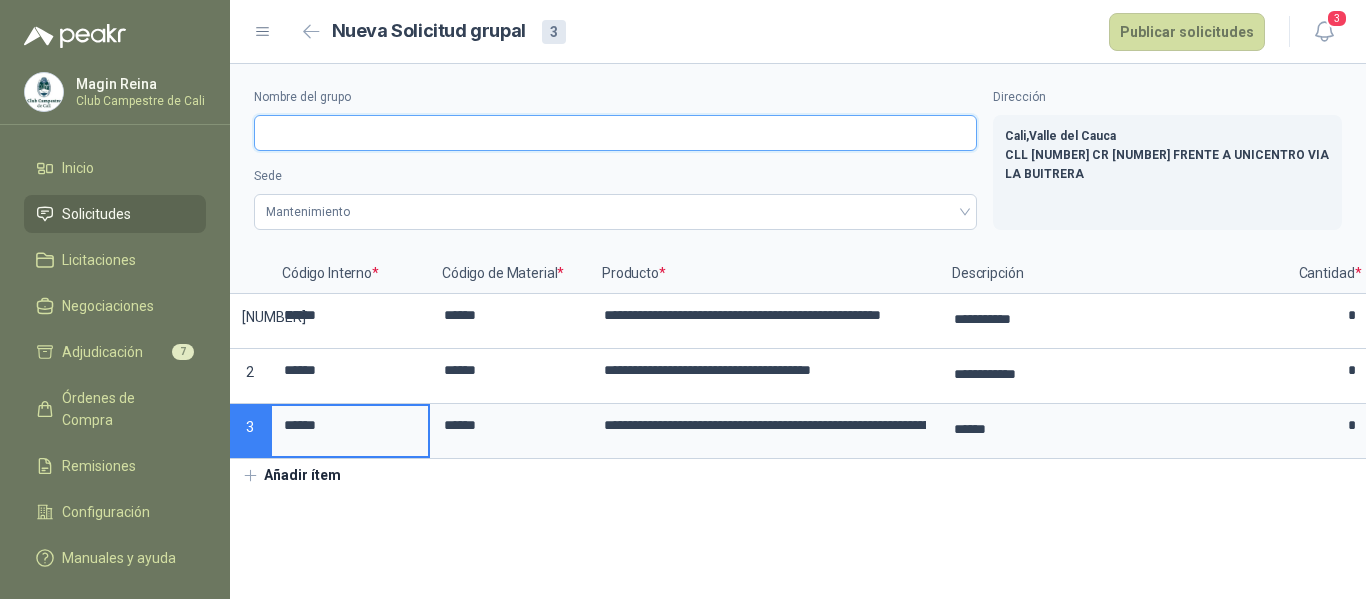 click on "Nombre del grupo" at bounding box center [615, 133] 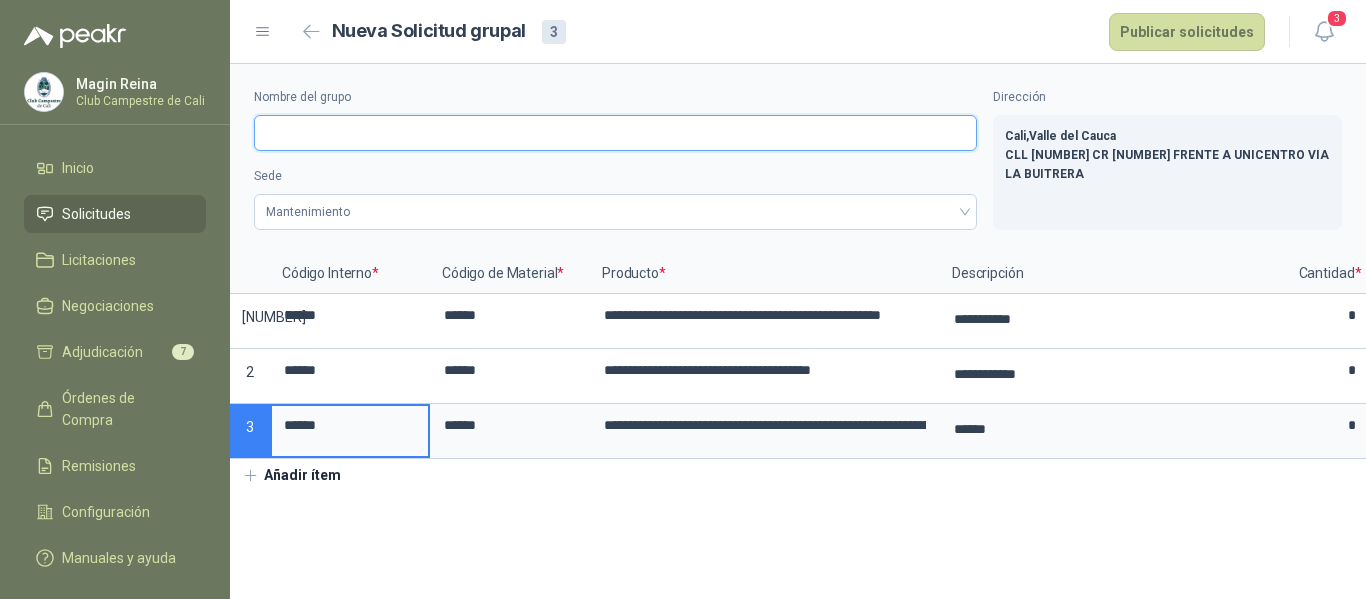 paste on "******" 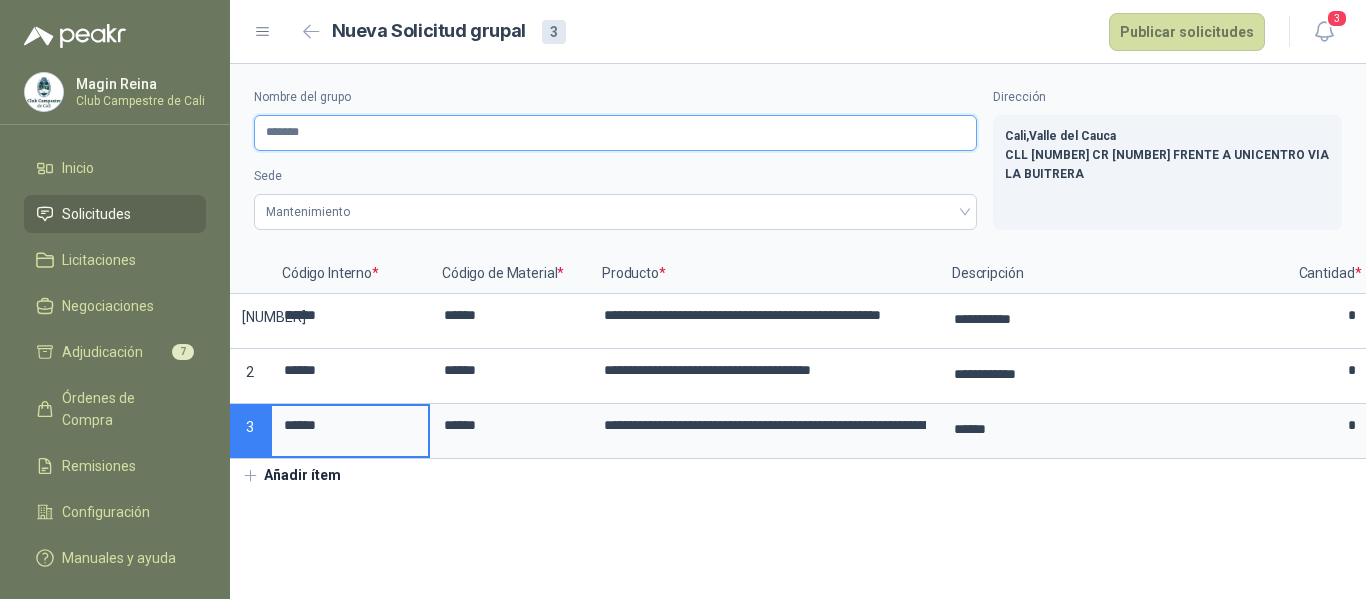 paste on "**********" 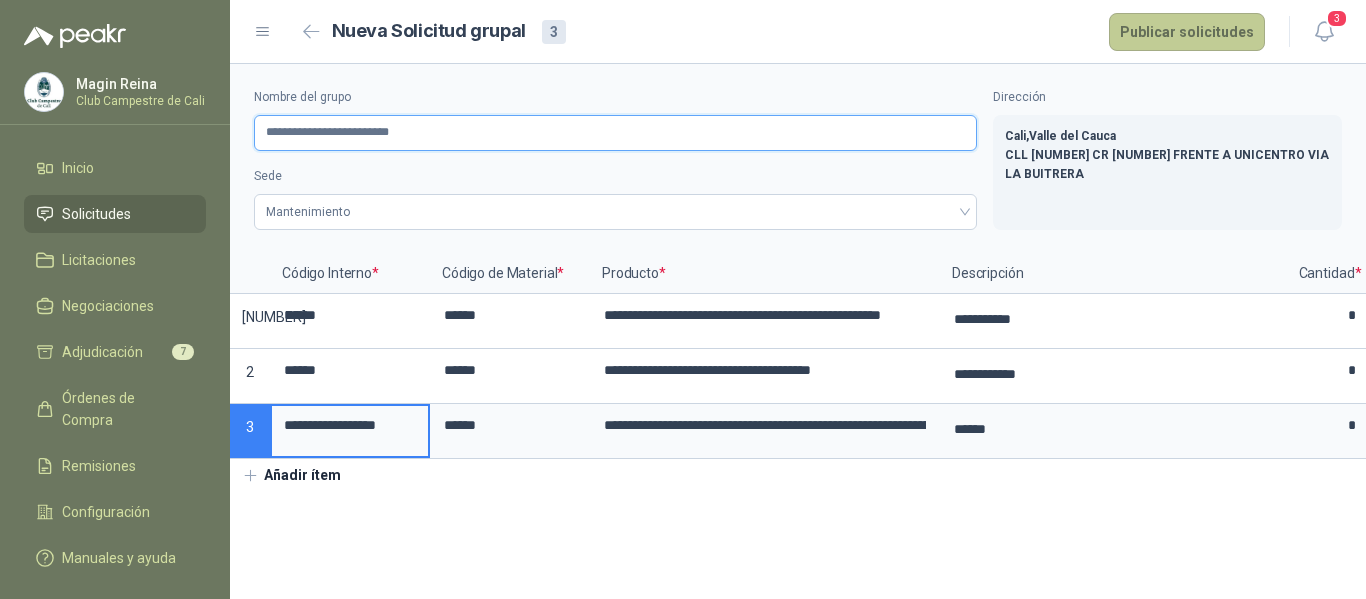 type on "**********" 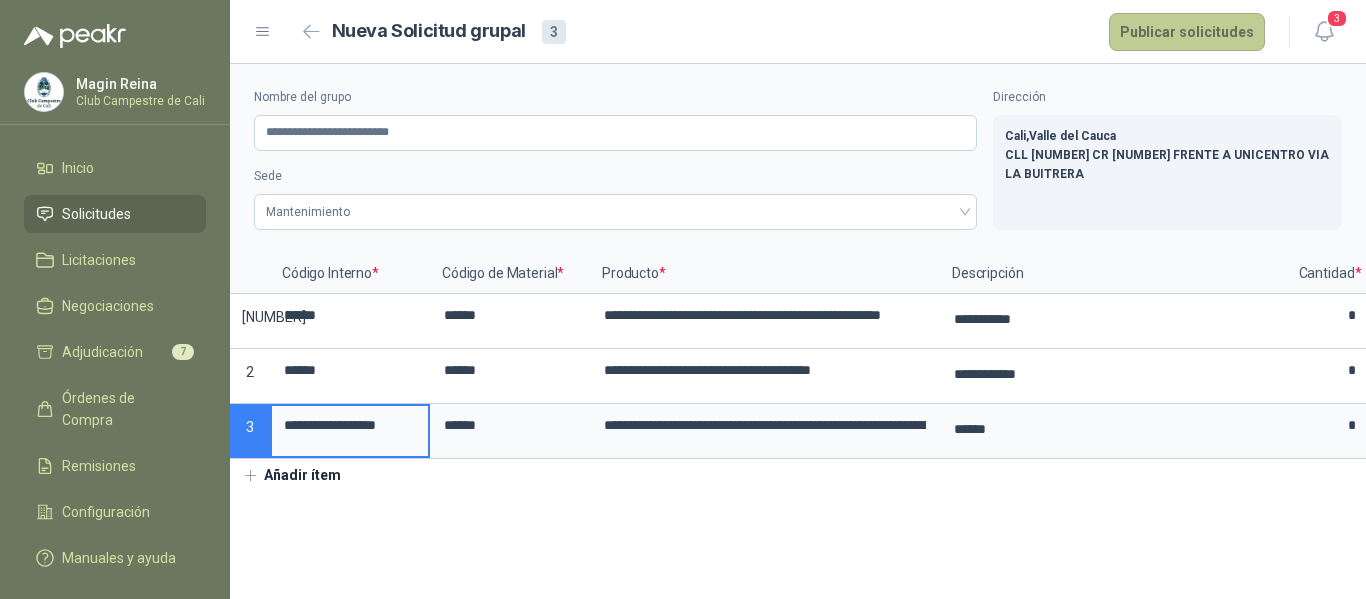 click on "Publicar solicitudes" at bounding box center (1187, 32) 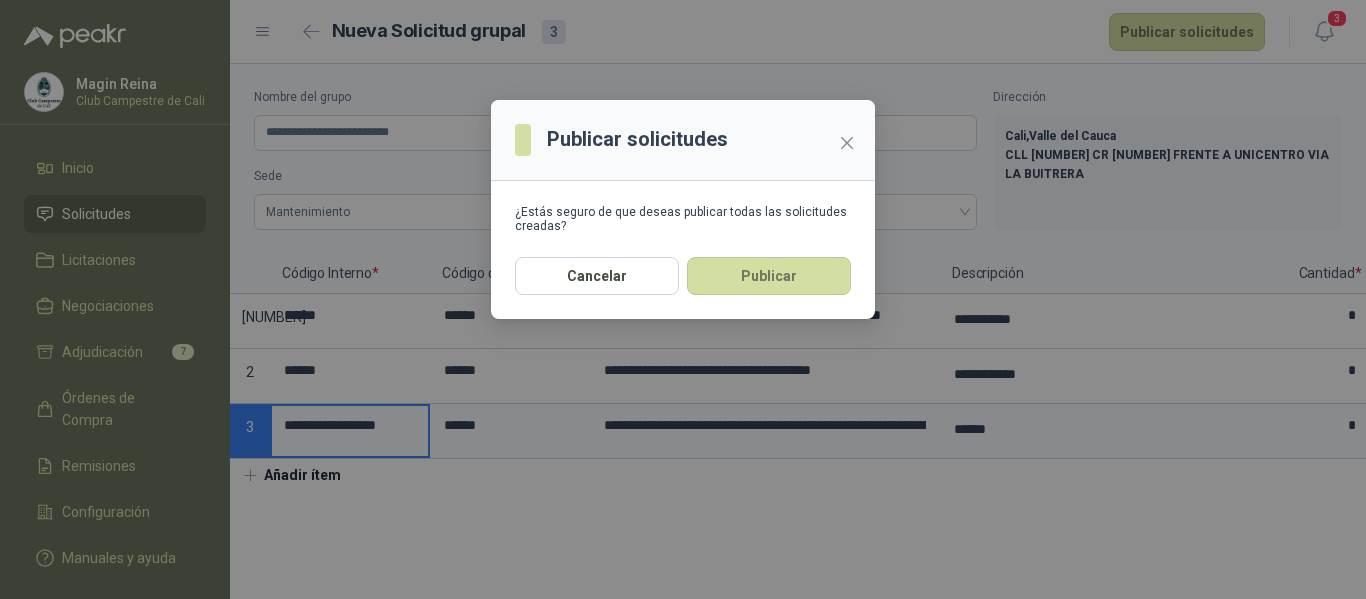 click on "Publicar" at bounding box center (769, 276) 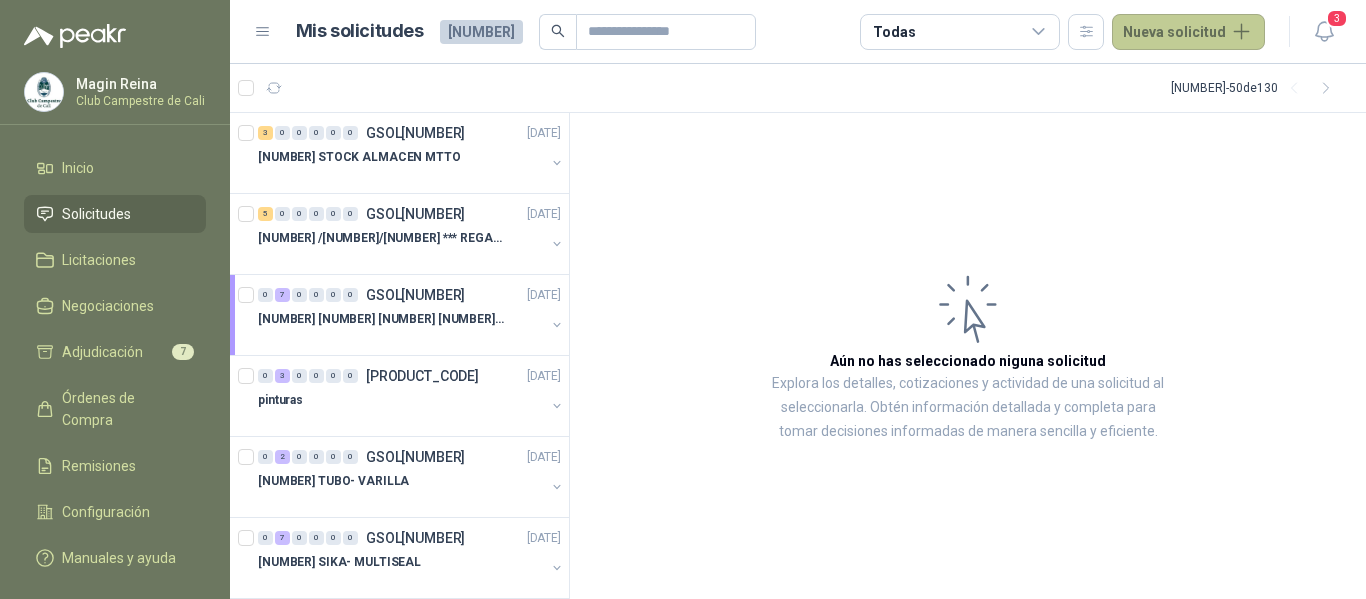 click on "Nueva solicitud" at bounding box center (1188, 32) 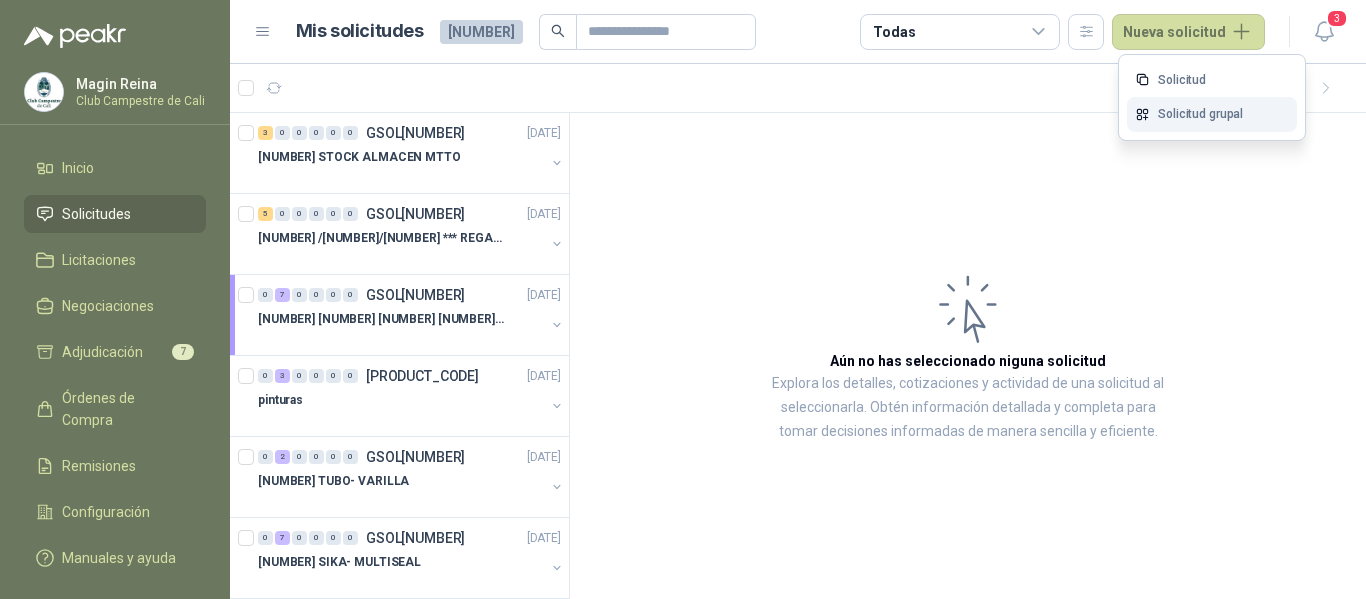click on "Solicitud grupal" at bounding box center [1212, 114] 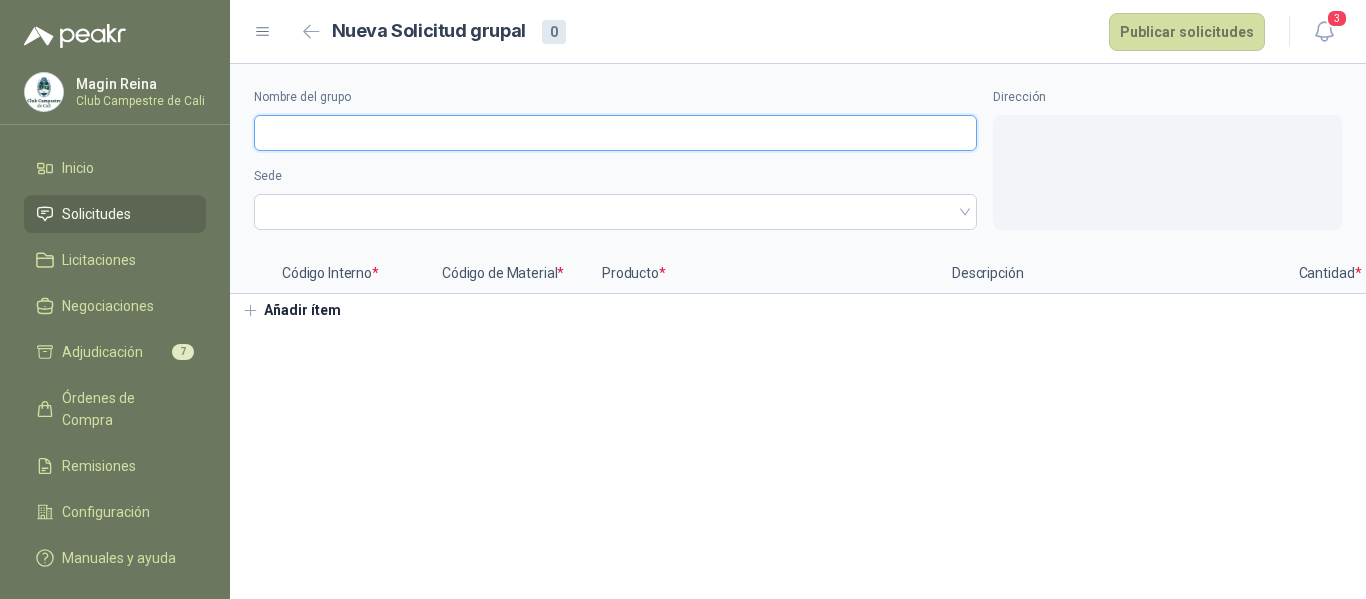 drag, startPoint x: 392, startPoint y: 130, endPoint x: 455, endPoint y: 149, distance: 65.802734 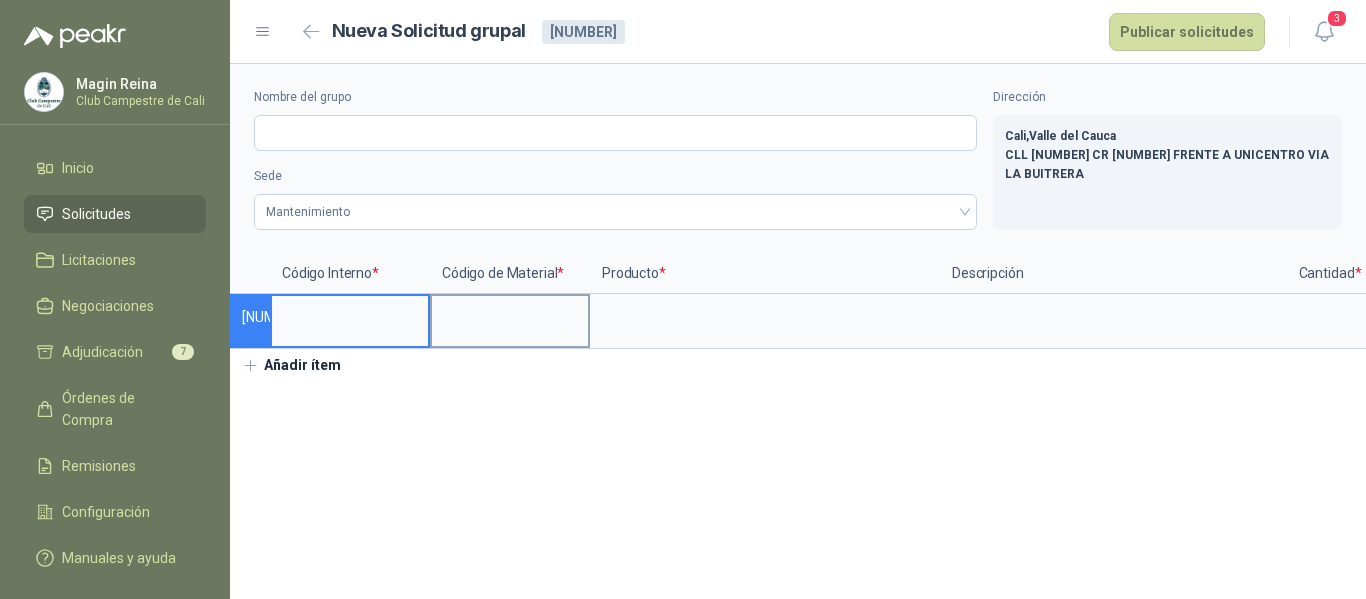 click at bounding box center (510, 315) 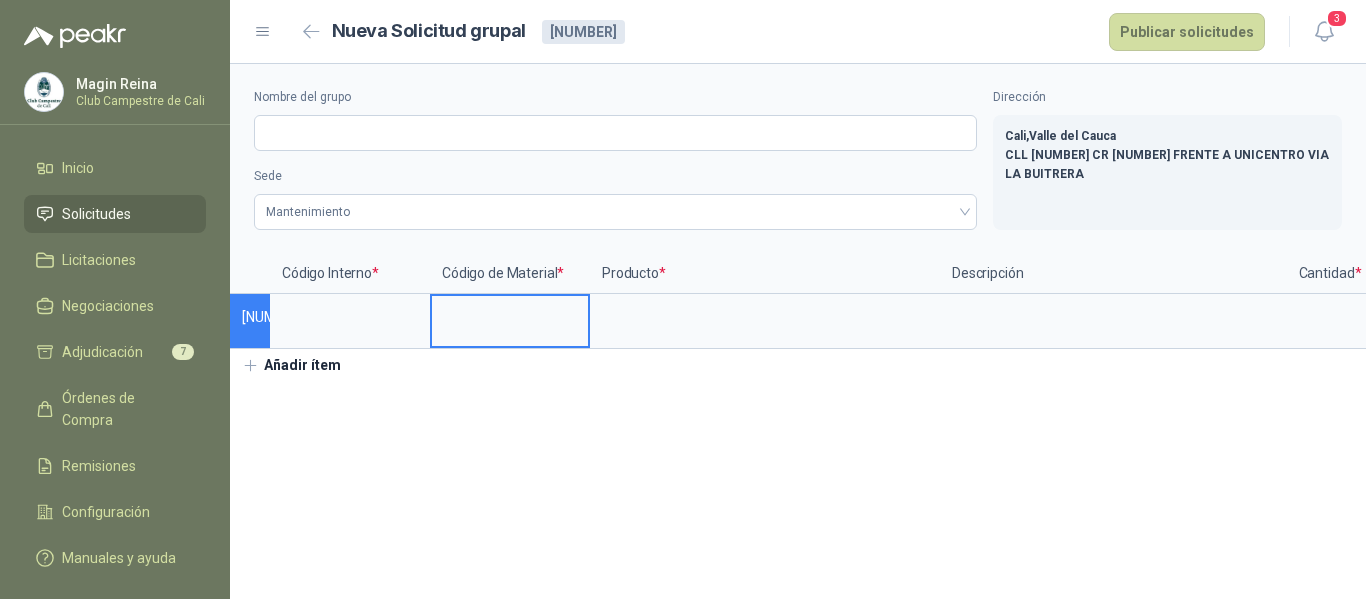 click at bounding box center [510, 315] 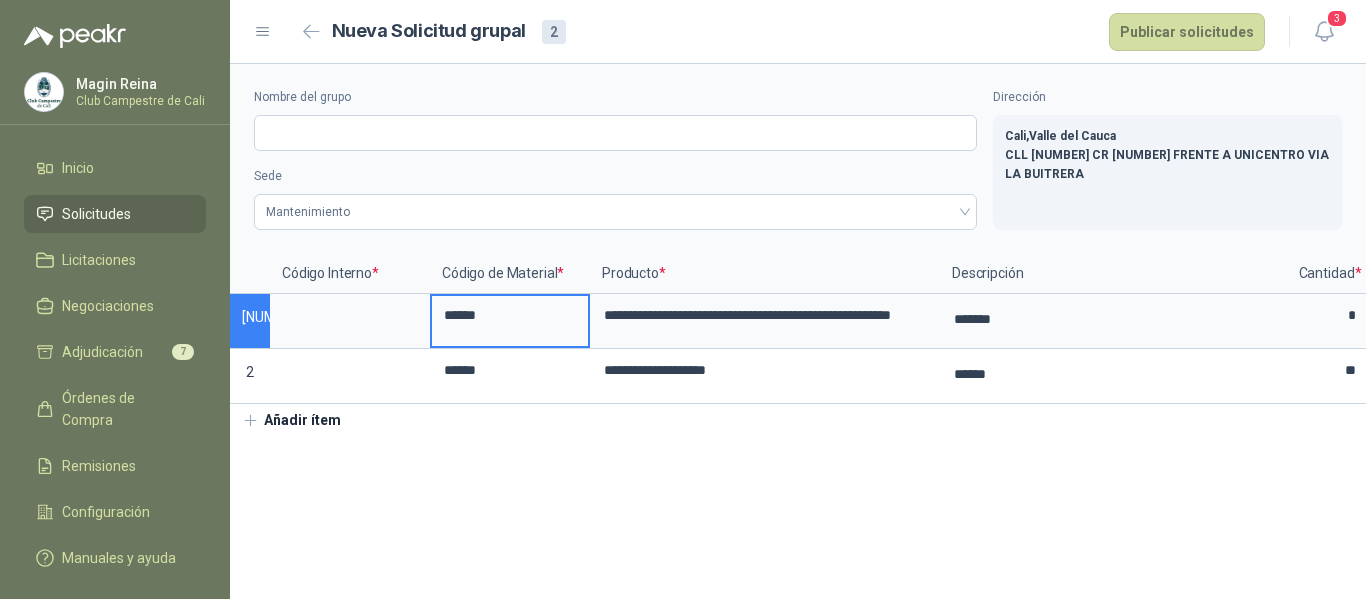 click on "Añadir ítem" at bounding box center [291, 421] 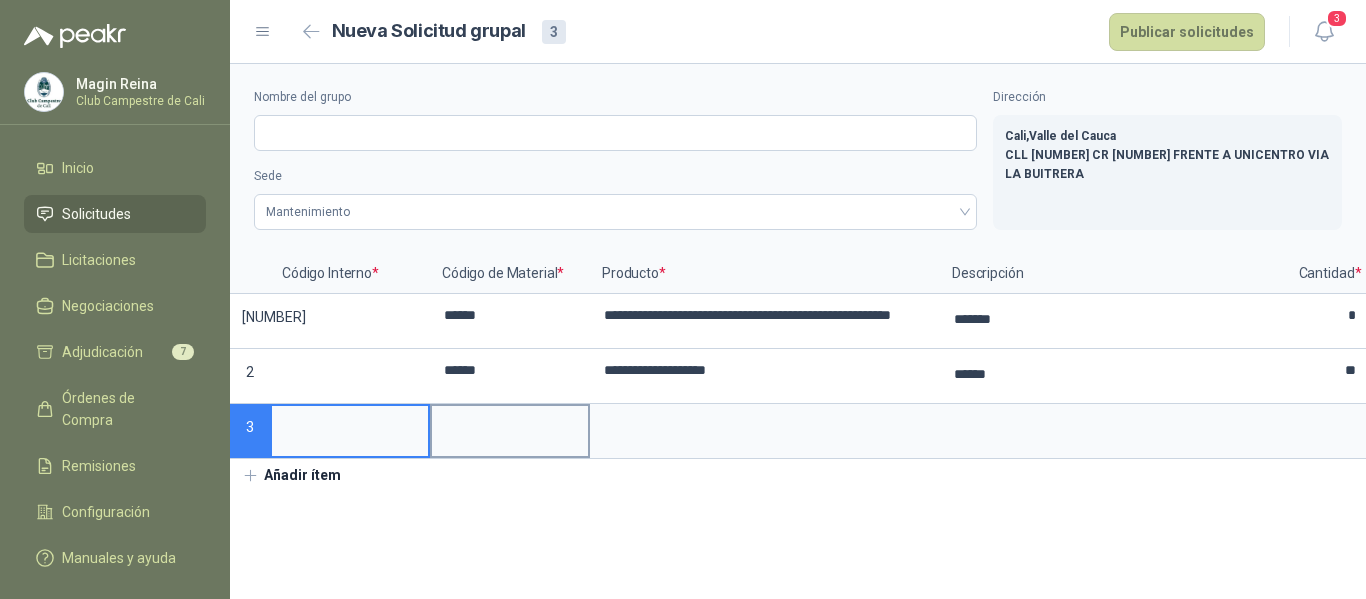 click at bounding box center [510, 425] 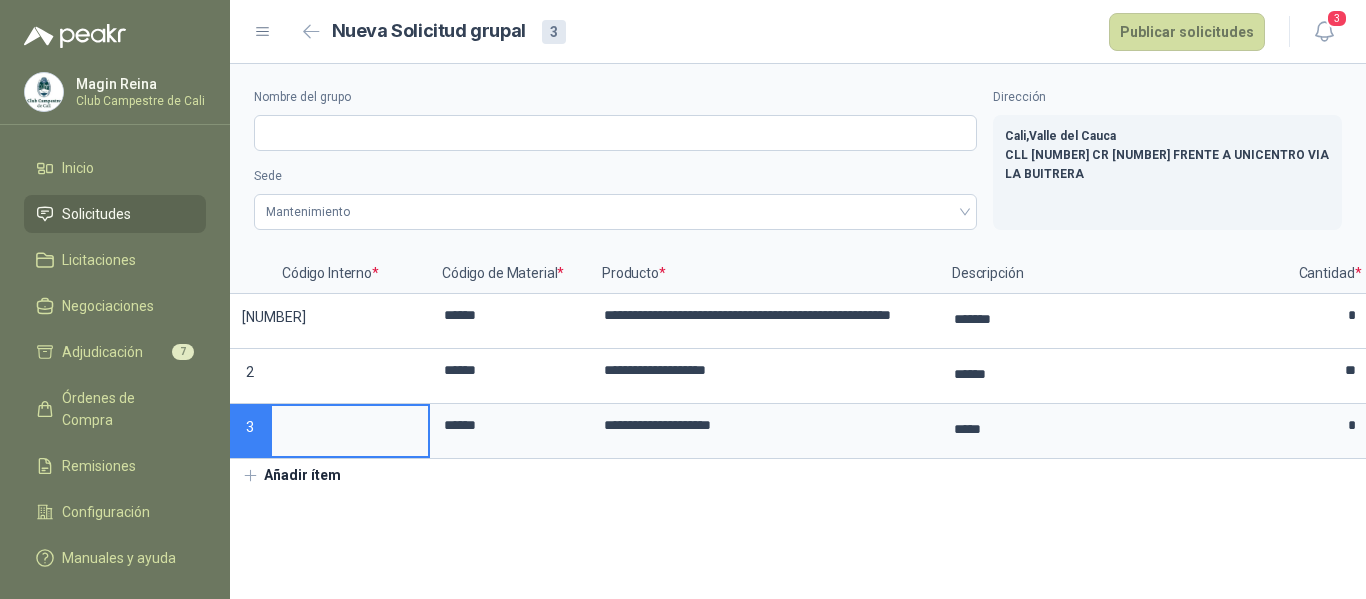 click at bounding box center (350, 425) 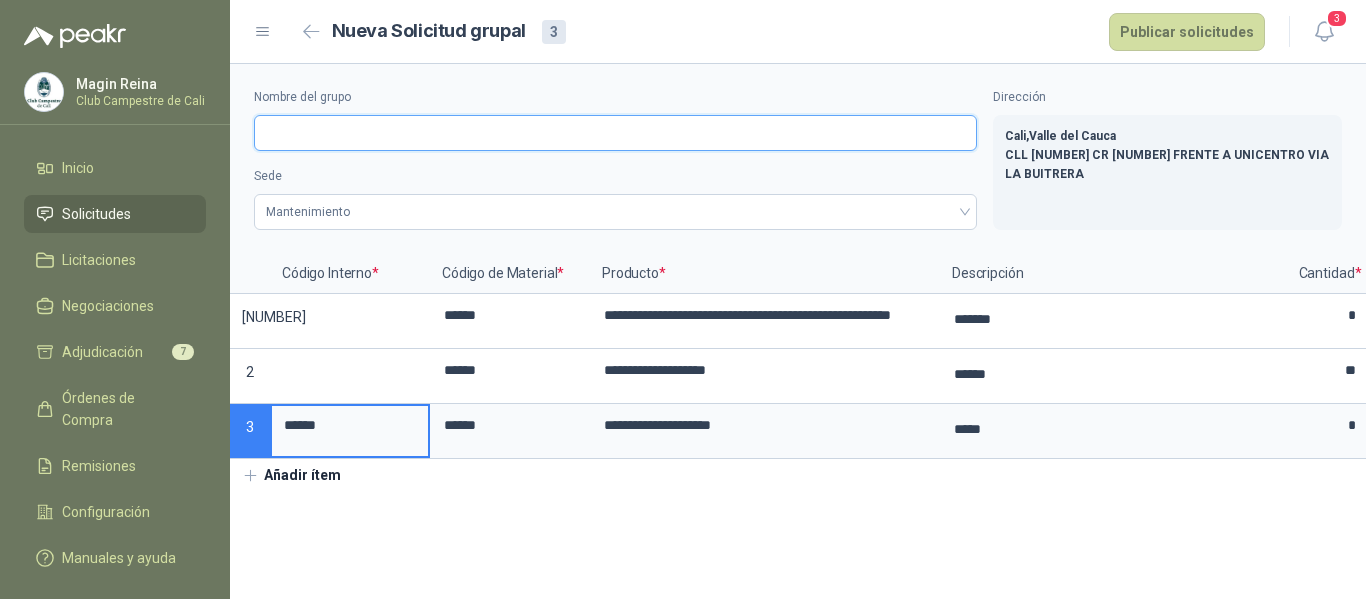 click on "Nombre del grupo" at bounding box center [615, 133] 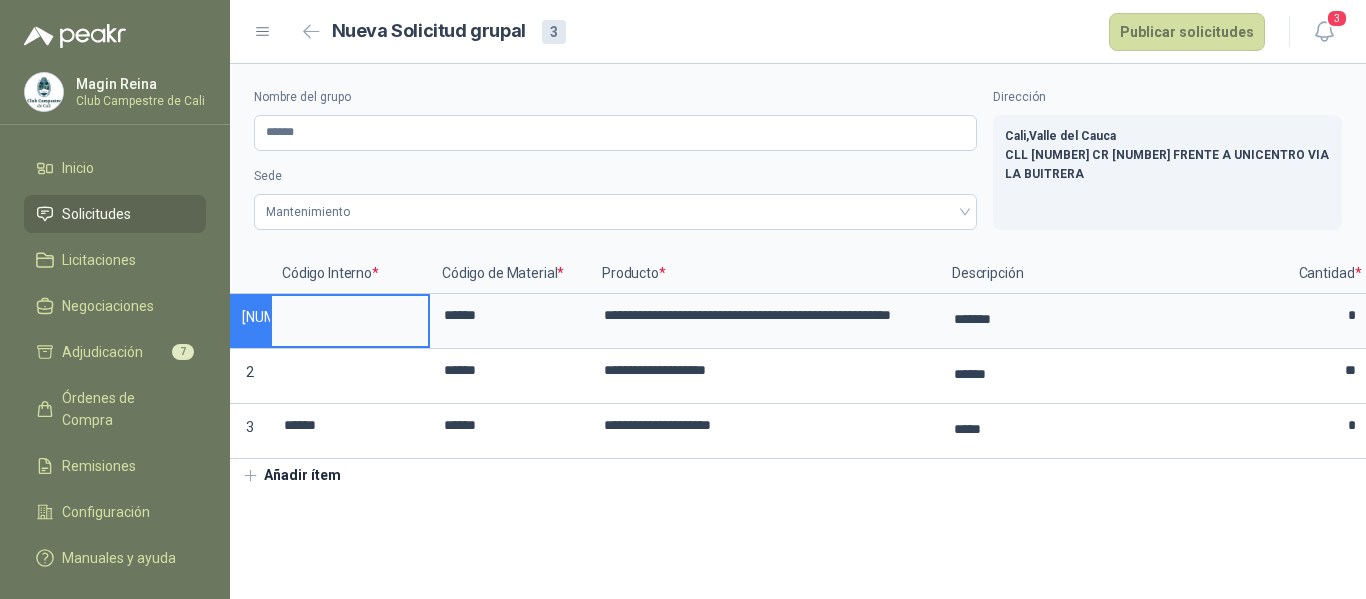 click at bounding box center (350, 315) 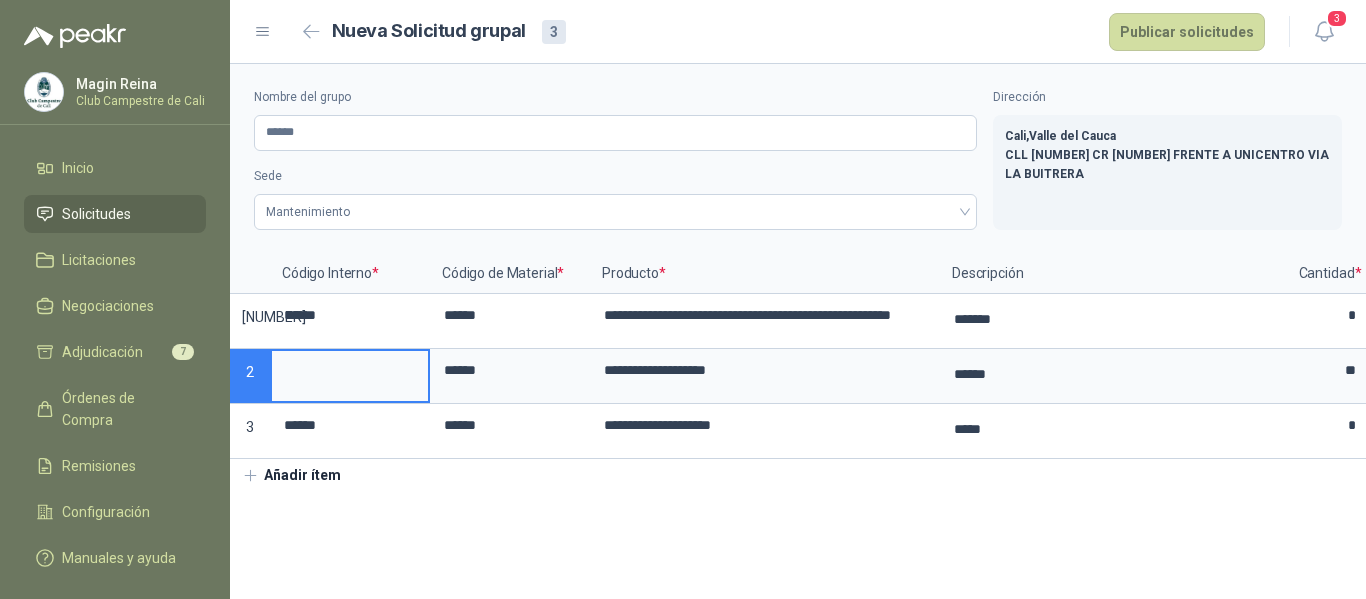 click at bounding box center (350, 370) 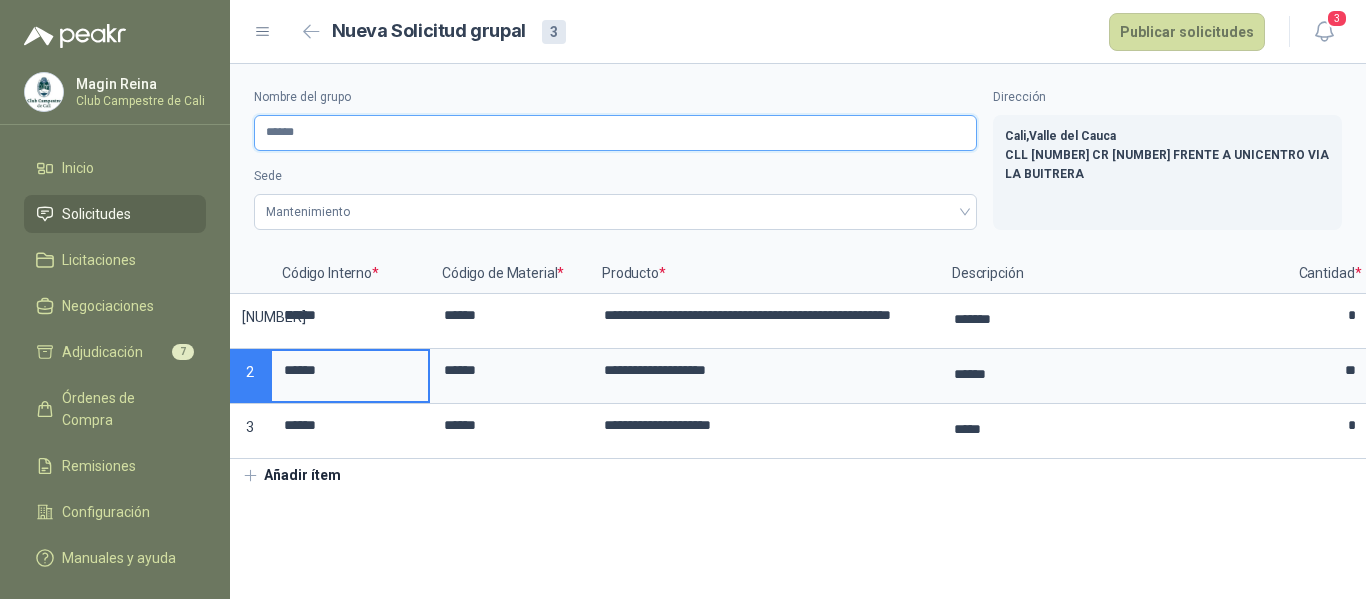 click on "******" at bounding box center (615, 133) 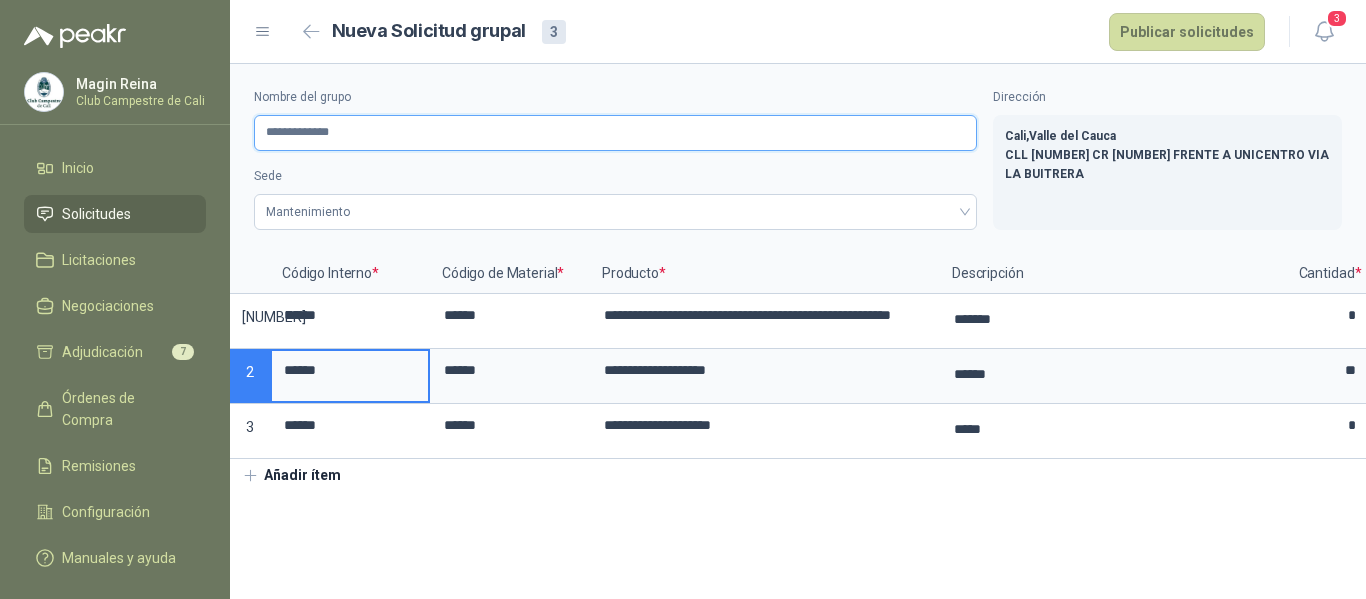 click on "**********" at bounding box center (615, 133) 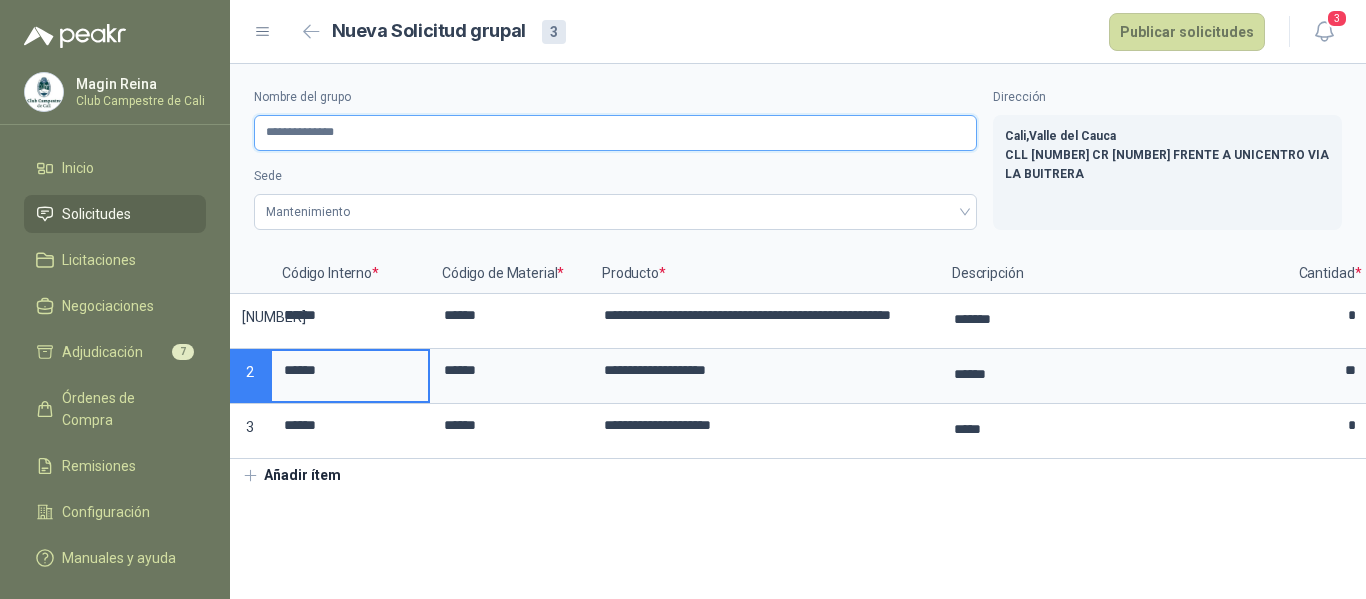 paste on "**********" 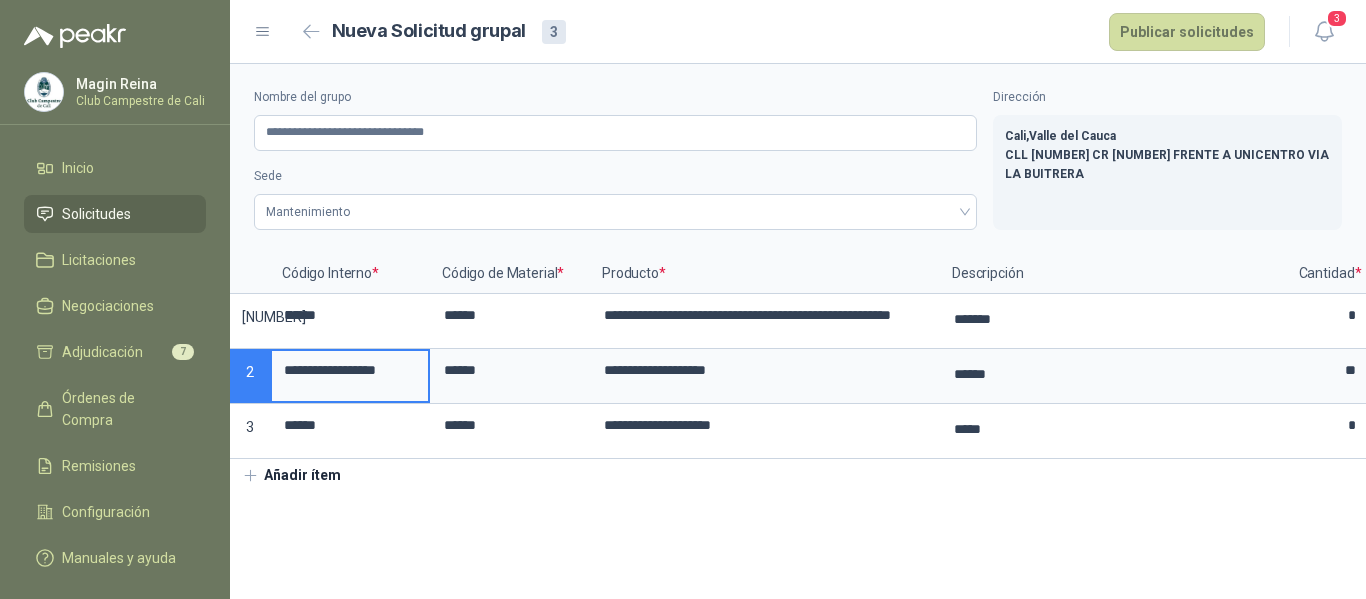 click on "**********" at bounding box center [798, 331] 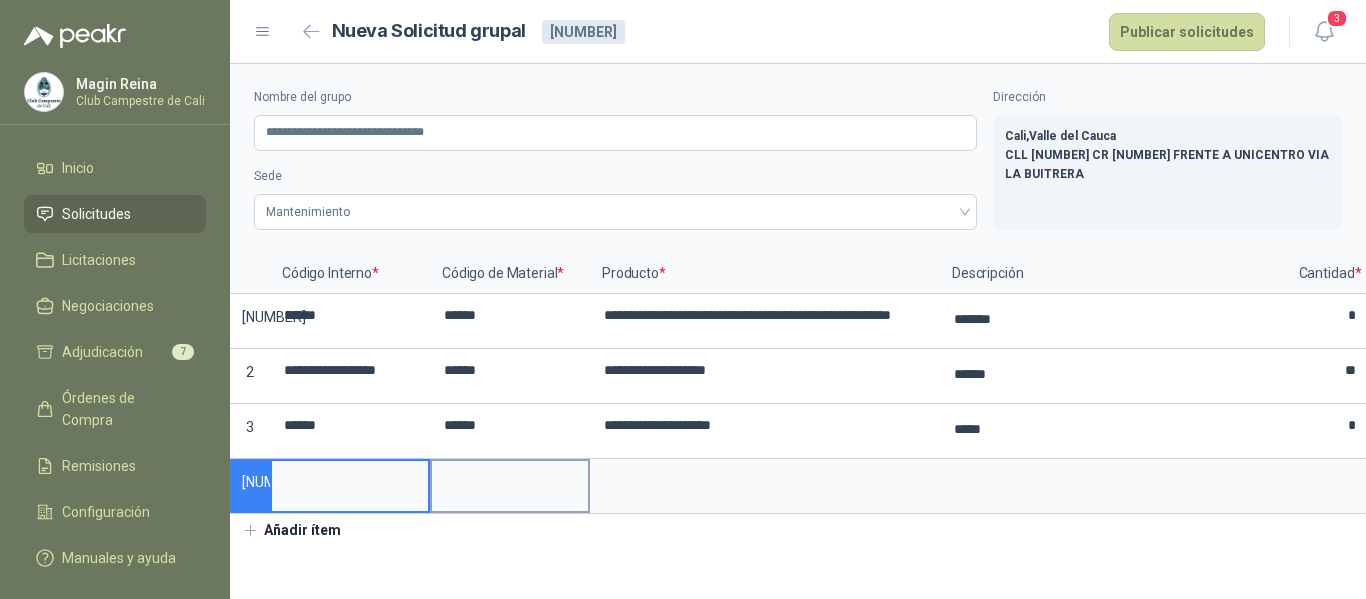 click at bounding box center [510, 480] 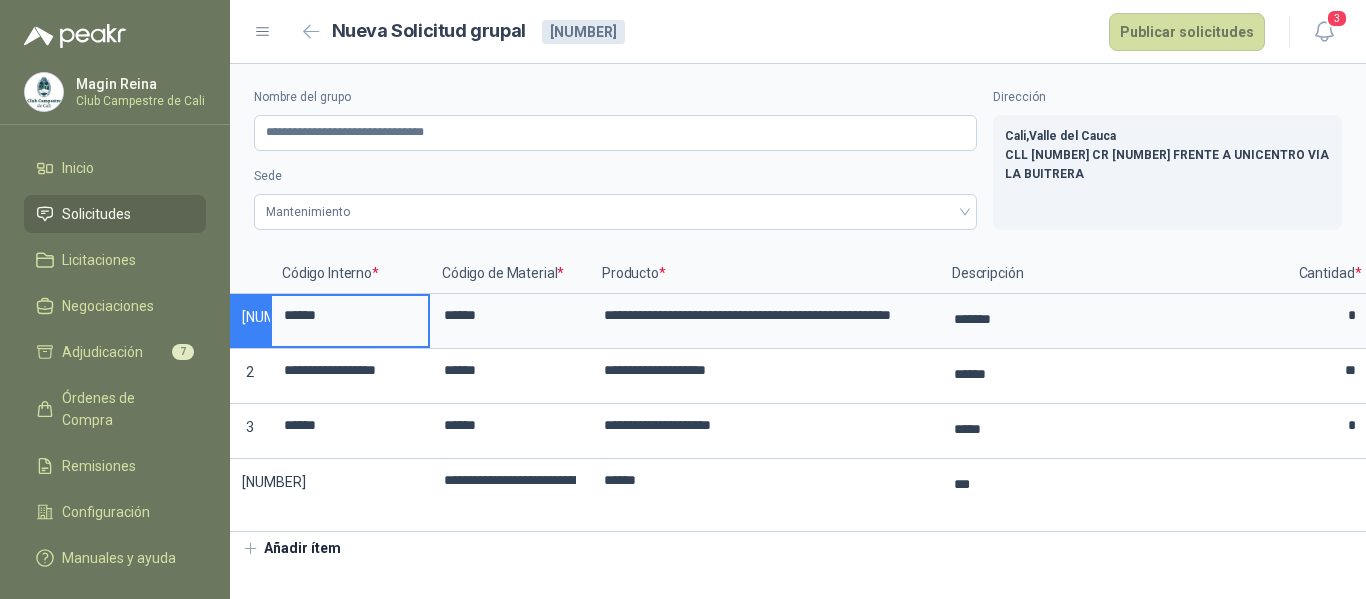 drag, startPoint x: 337, startPoint y: 313, endPoint x: 241, endPoint y: 313, distance: 96 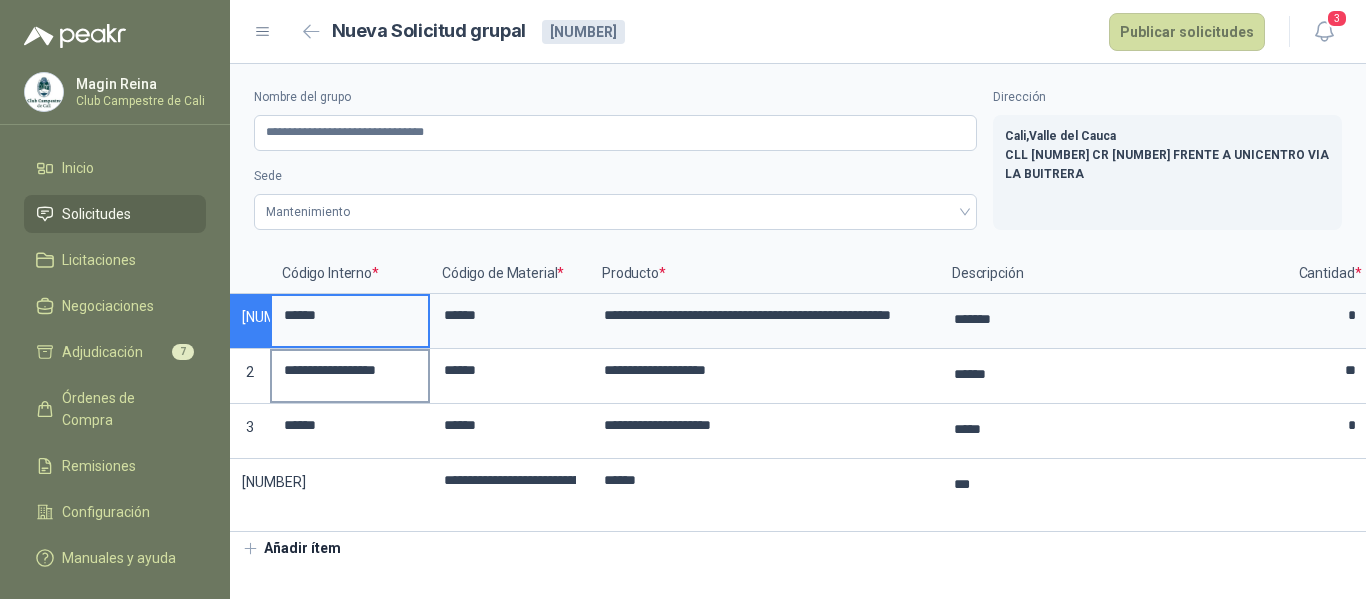 click on "**********" at bounding box center [350, 370] 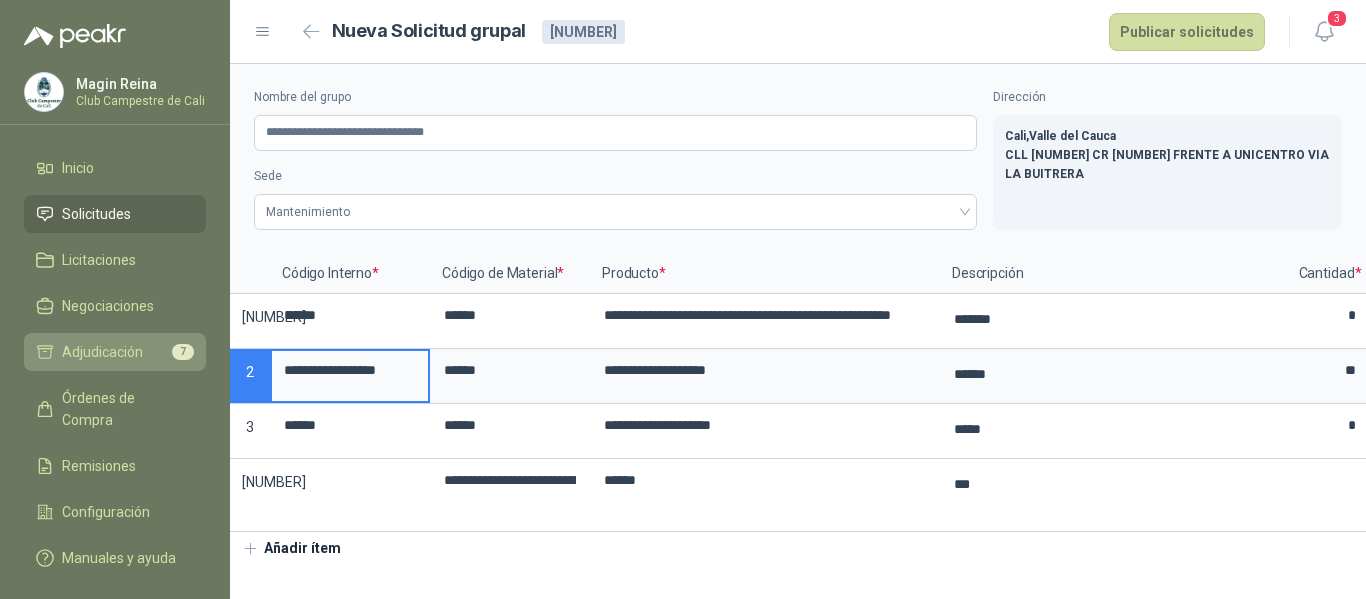 scroll, scrollTop: 0, scrollLeft: 0, axis: both 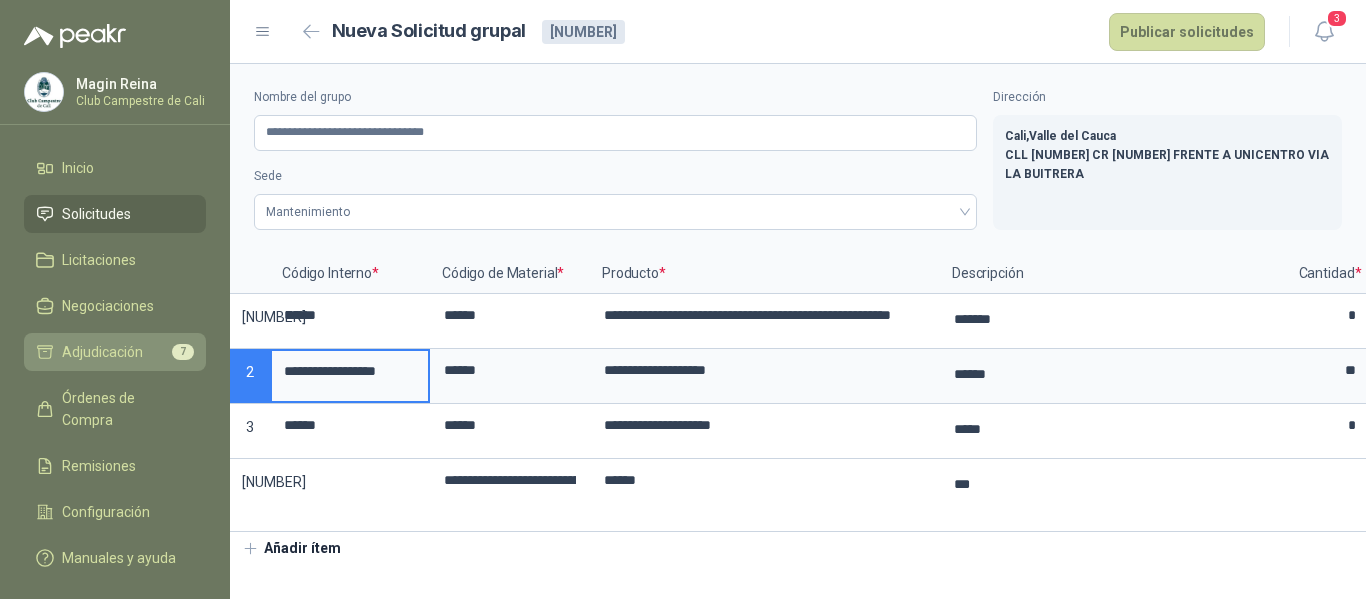 drag, startPoint x: 420, startPoint y: 369, endPoint x: 73, endPoint y: 367, distance: 347.00577 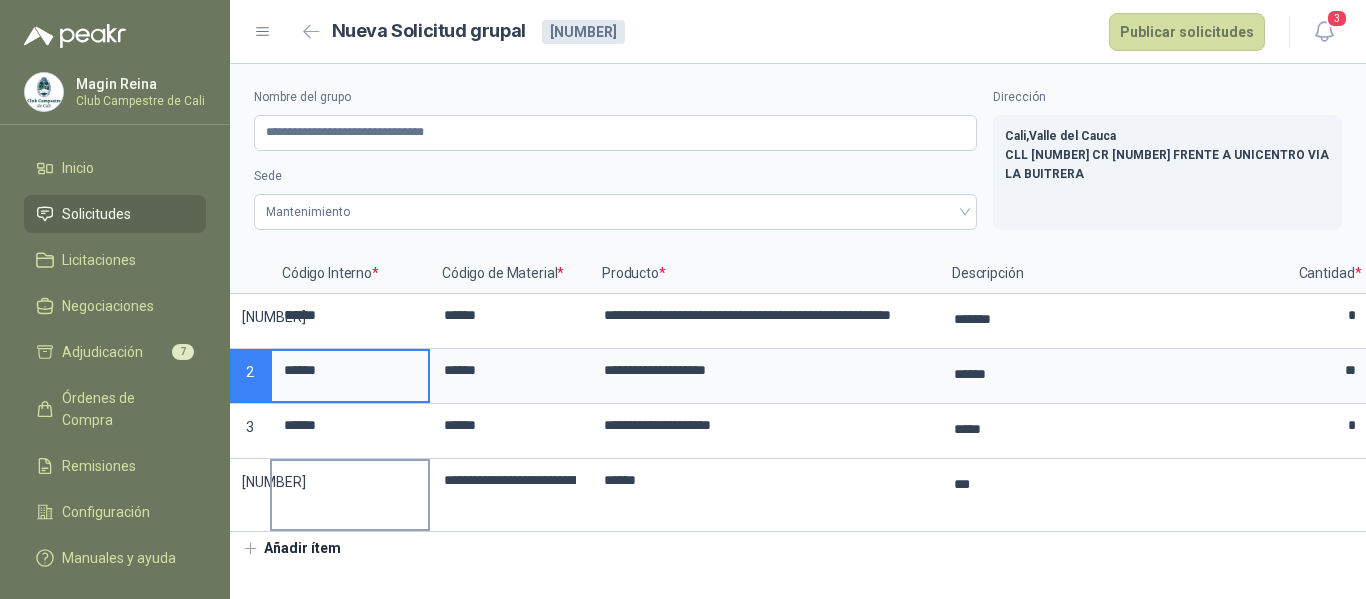 click at bounding box center [350, 495] 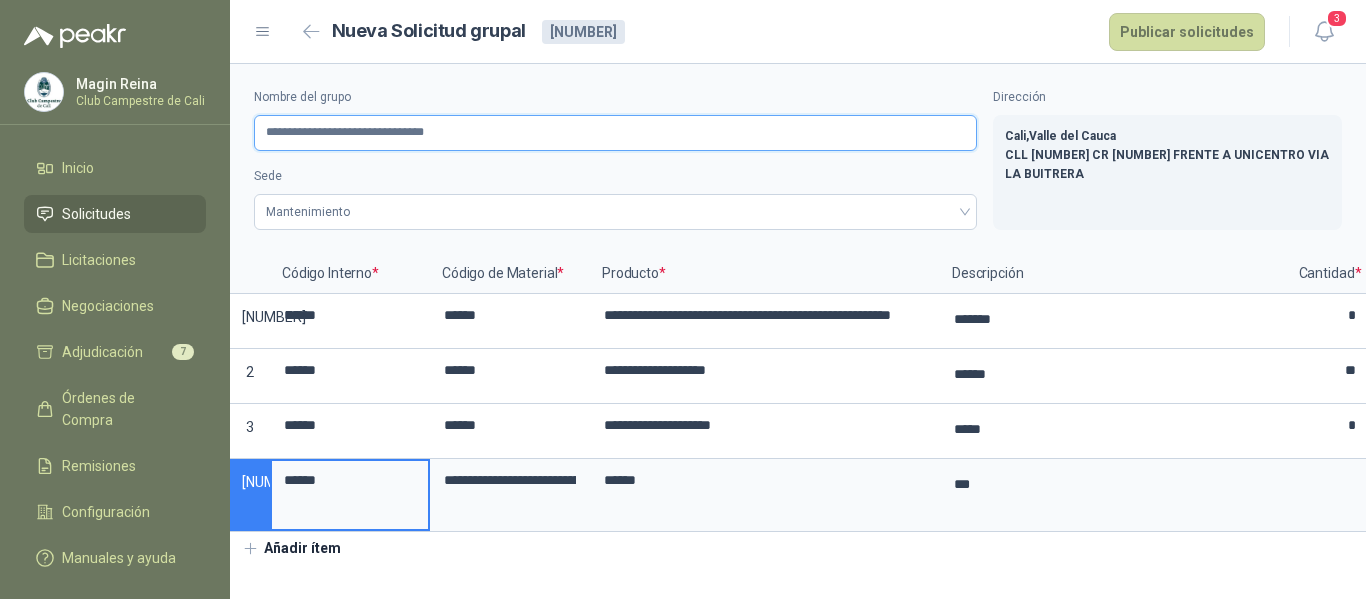 click on "**********" at bounding box center [615, 133] 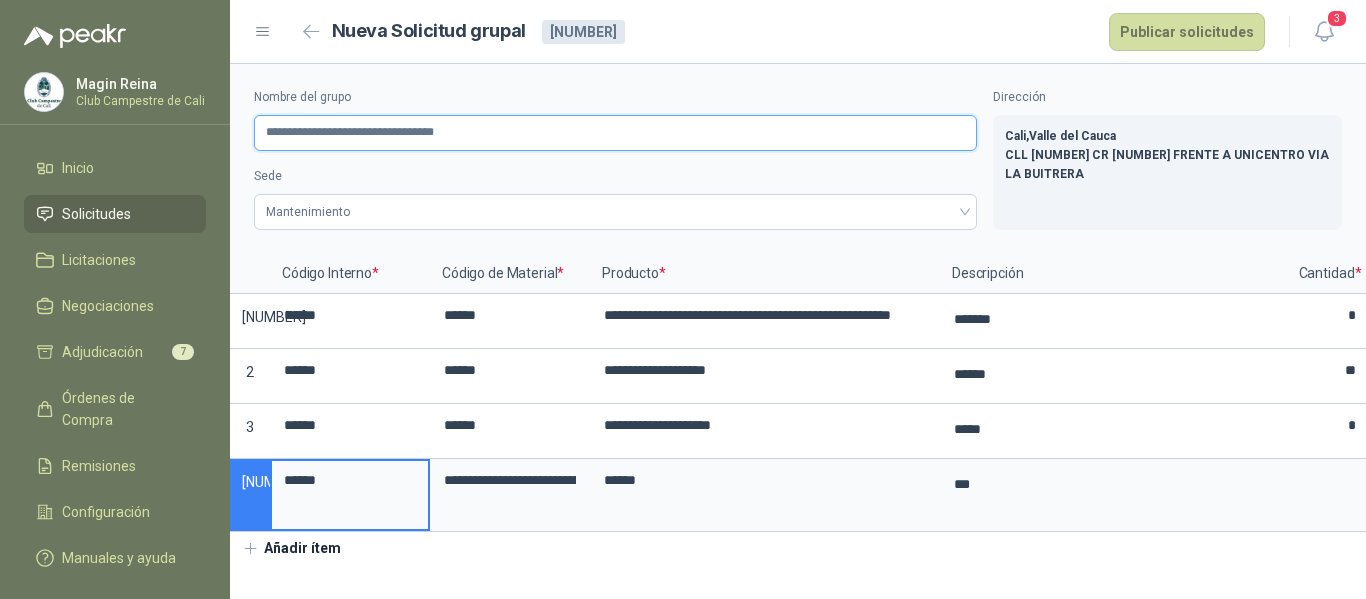 paste on "******" 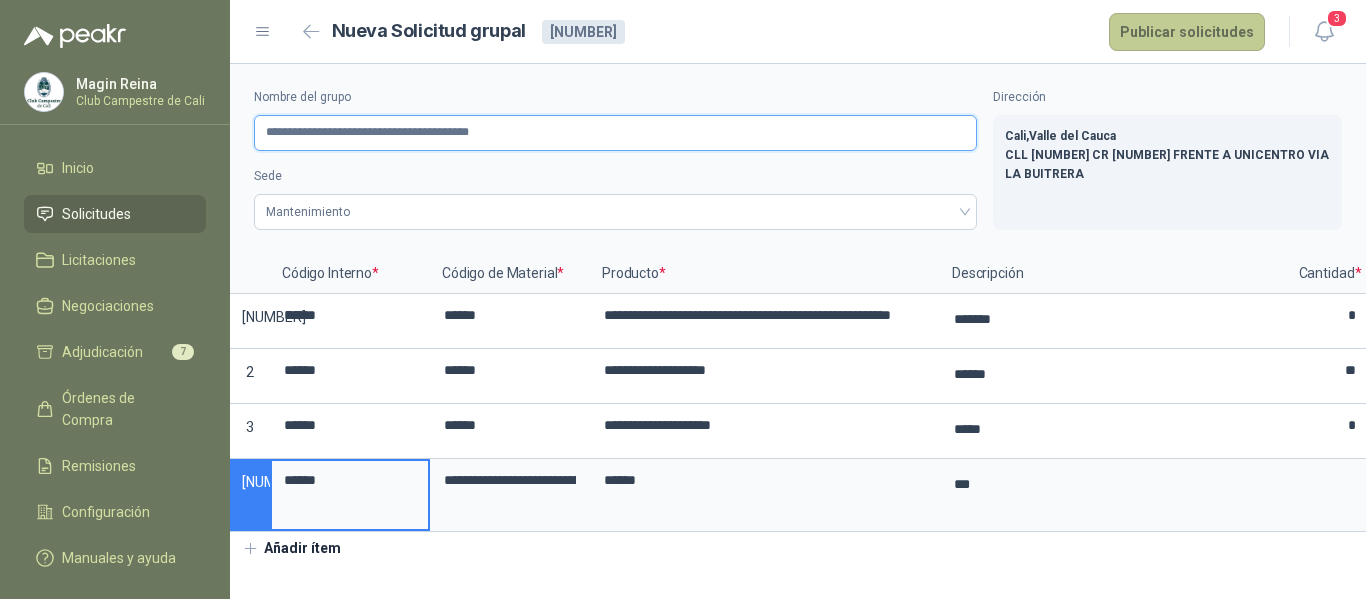 type on "**********" 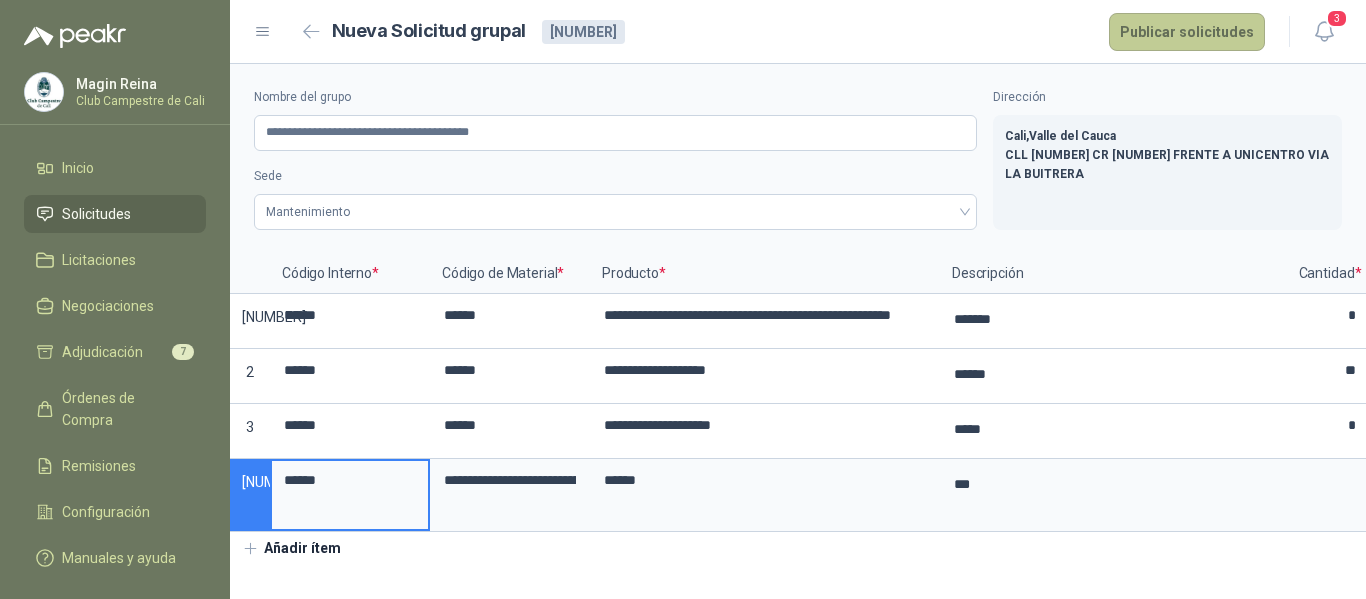 click on "Publicar solicitudes" at bounding box center [1187, 32] 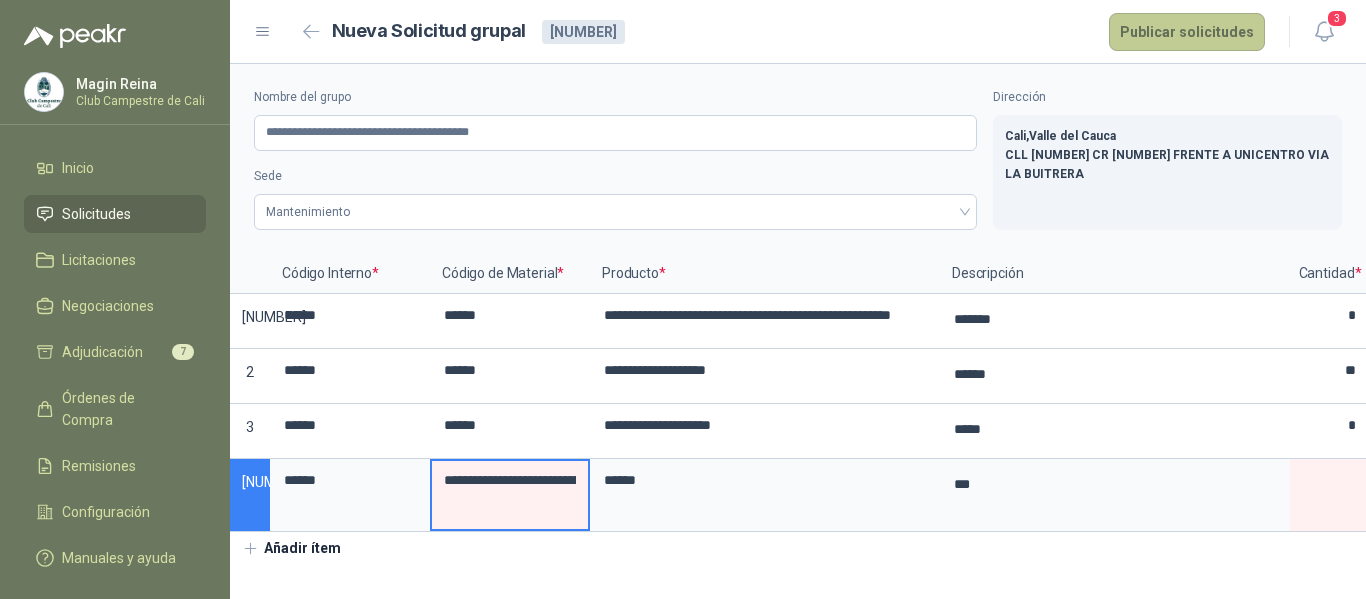 scroll, scrollTop: 0, scrollLeft: 178, axis: horizontal 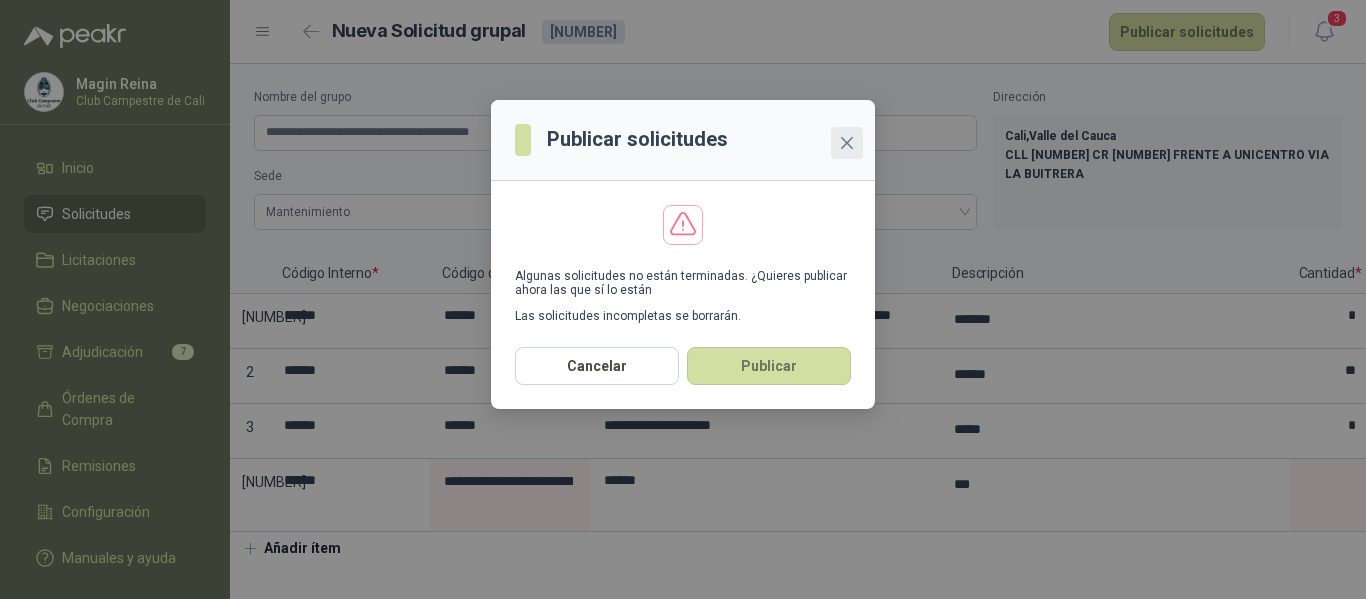 click at bounding box center (847, 143) 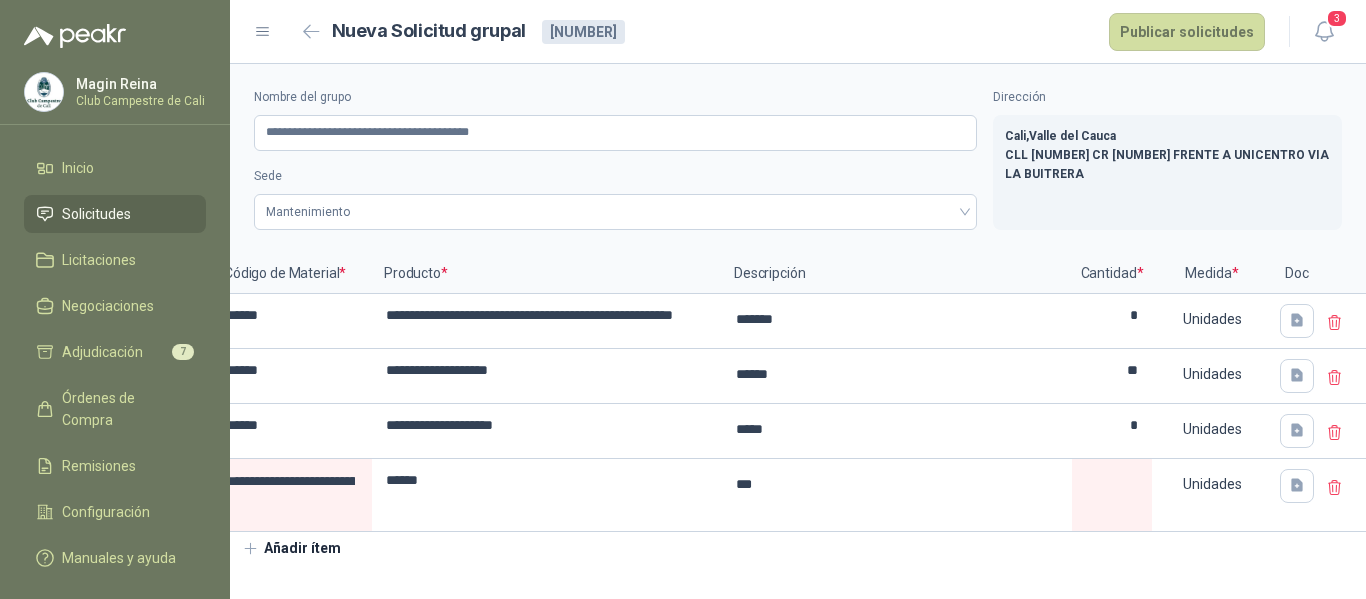 scroll, scrollTop: 0, scrollLeft: 0, axis: both 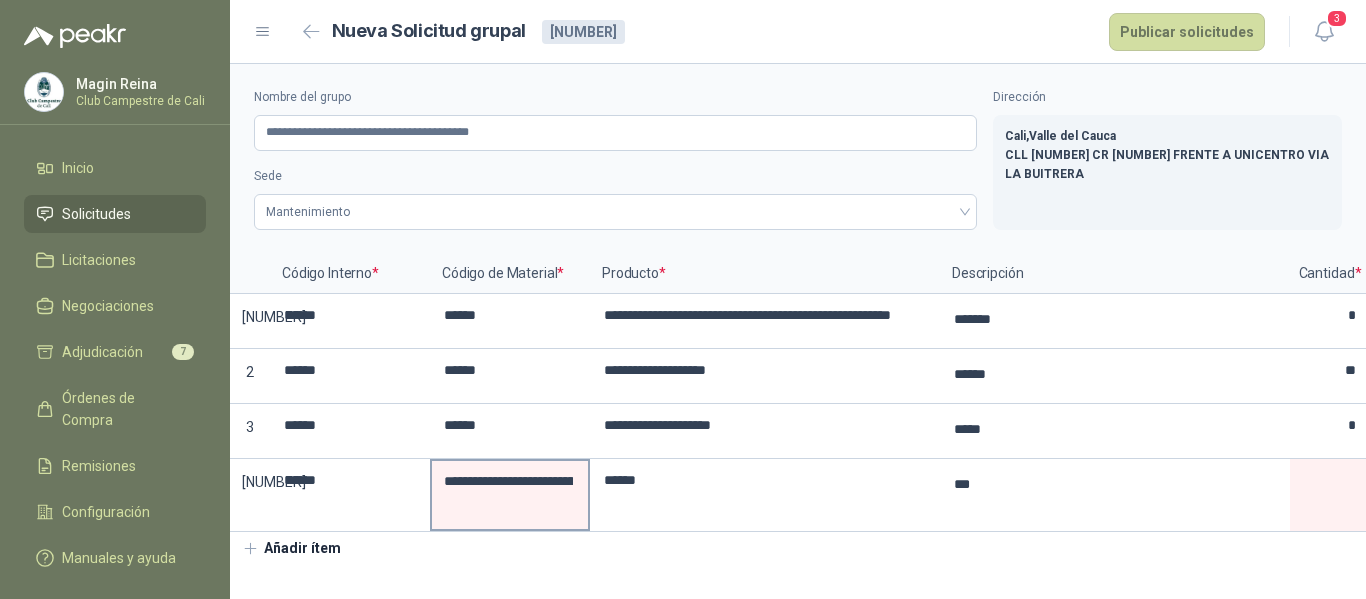 click on "**********" at bounding box center [508, 481] 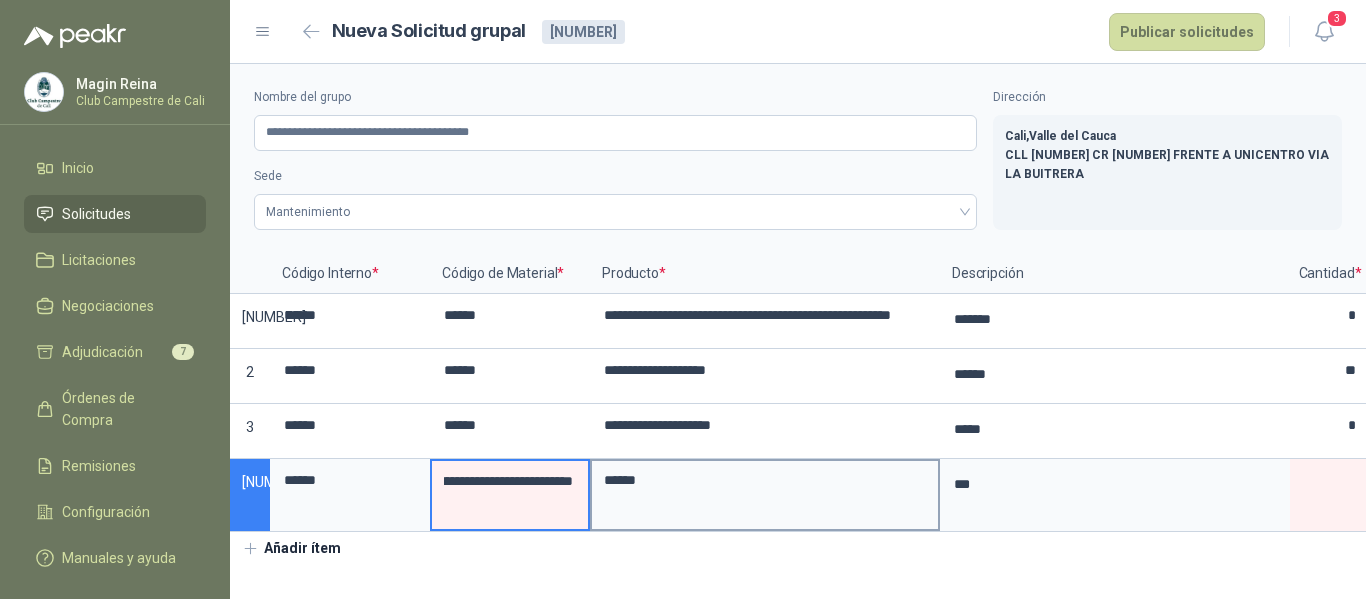 scroll, scrollTop: 0, scrollLeft: 178, axis: horizontal 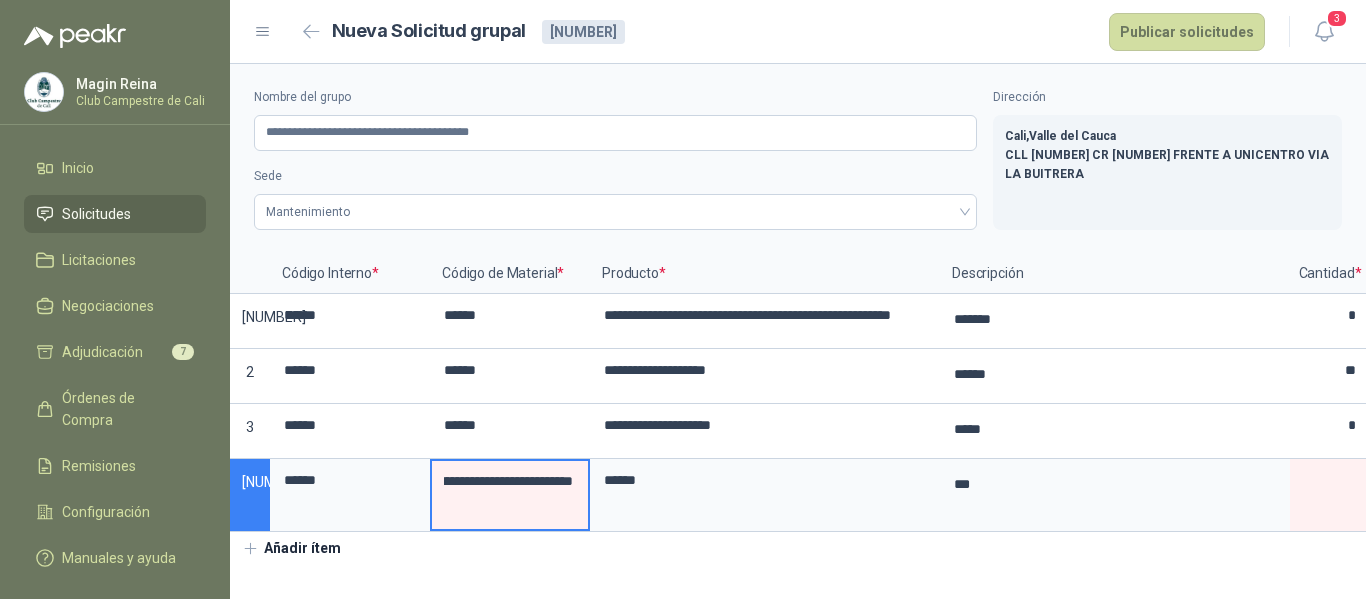 click on "**********" at bounding box center (508, 481) 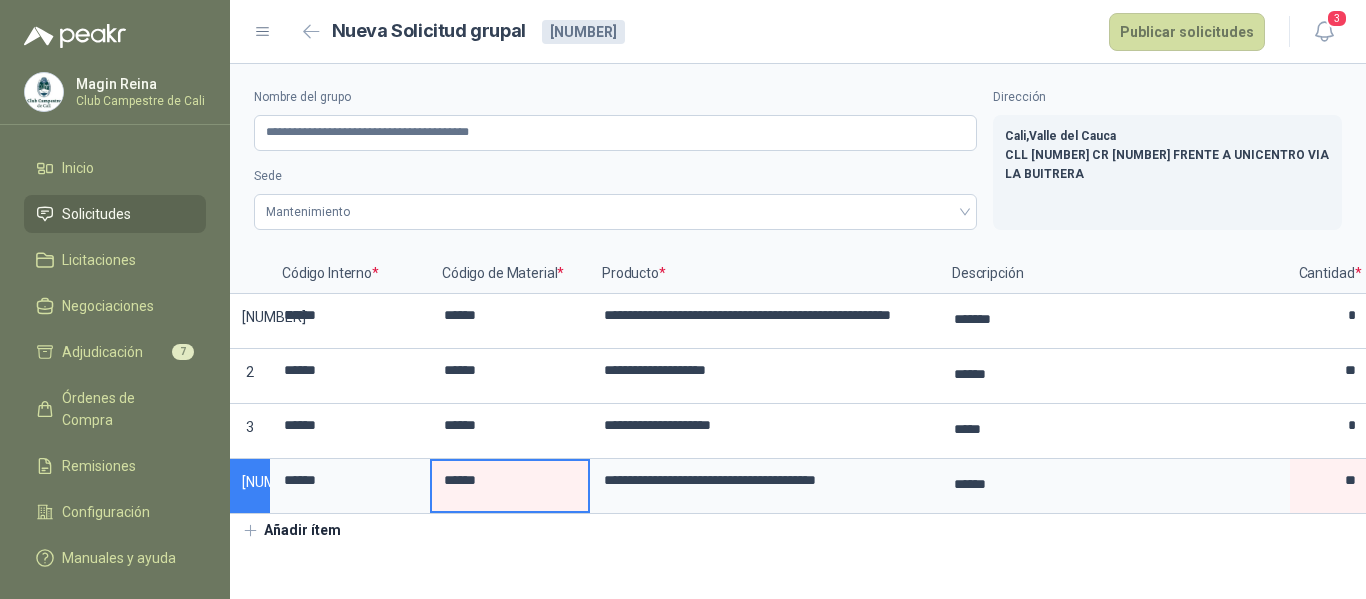 click on "**********" at bounding box center [798, 305] 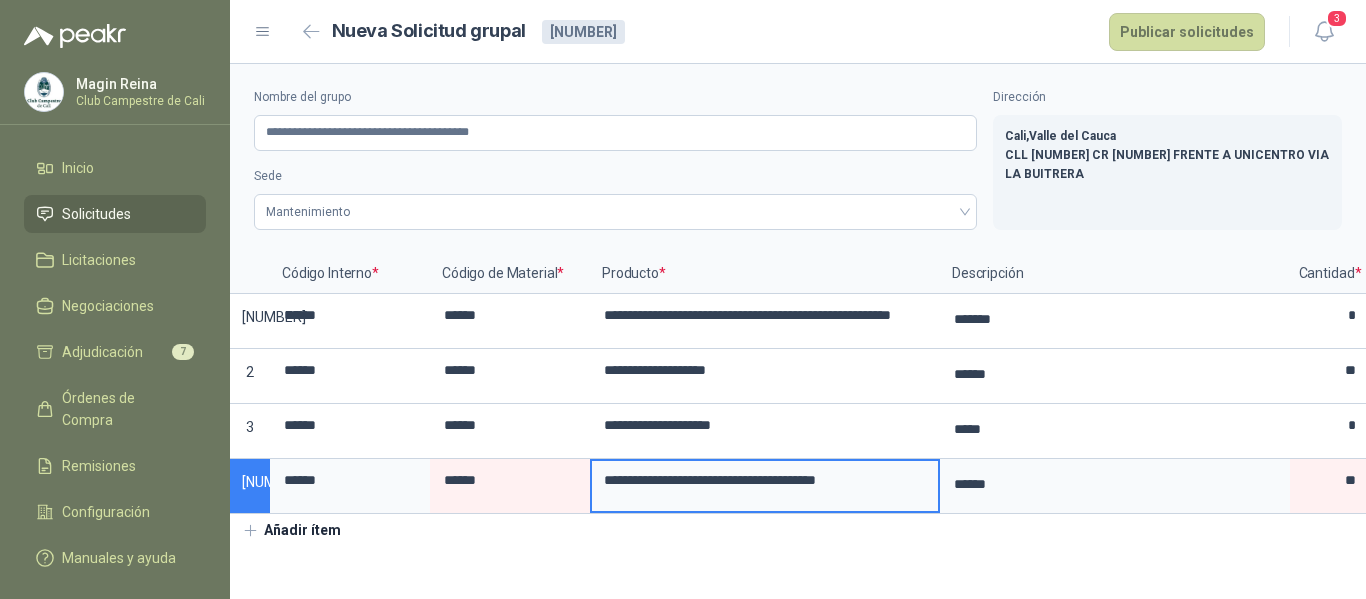 click on "**********" at bounding box center [765, 480] 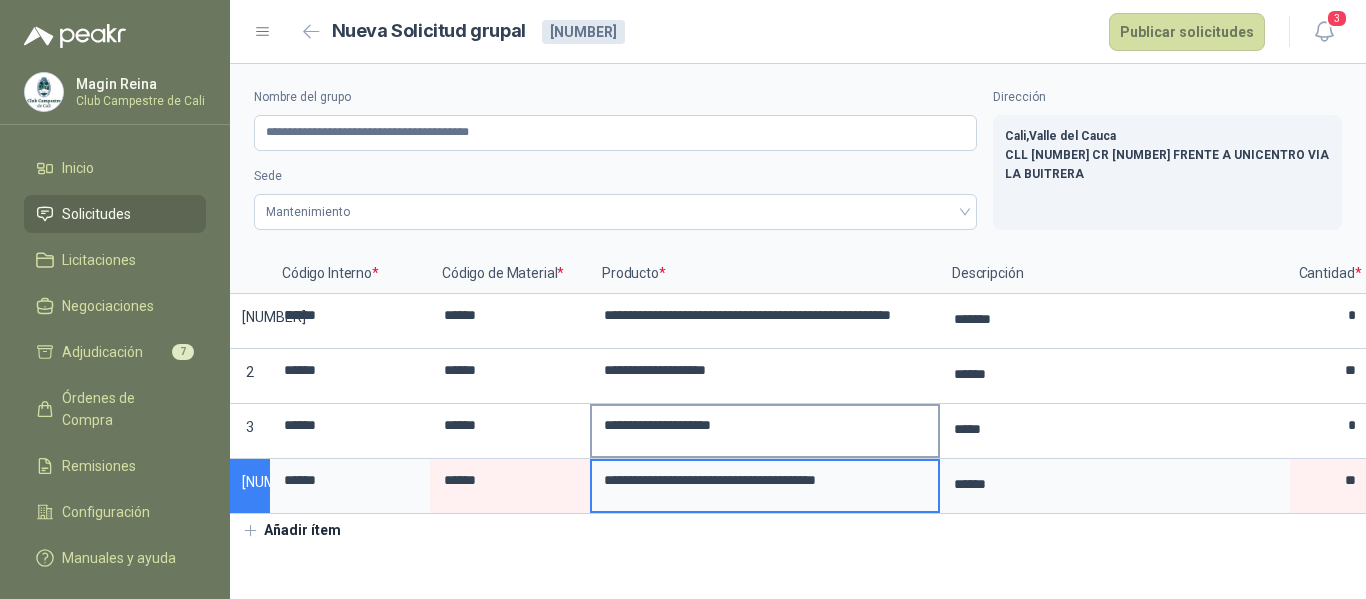 click on "**********" at bounding box center (765, 431) 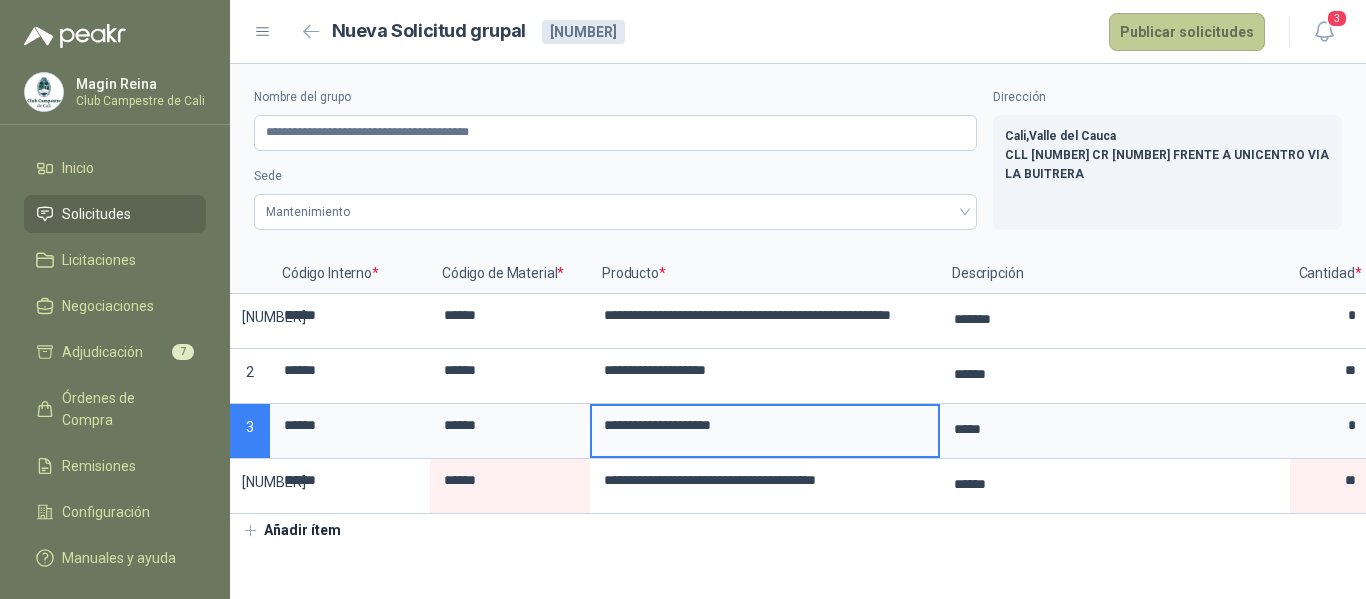 click on "Publicar solicitudes" at bounding box center [1187, 32] 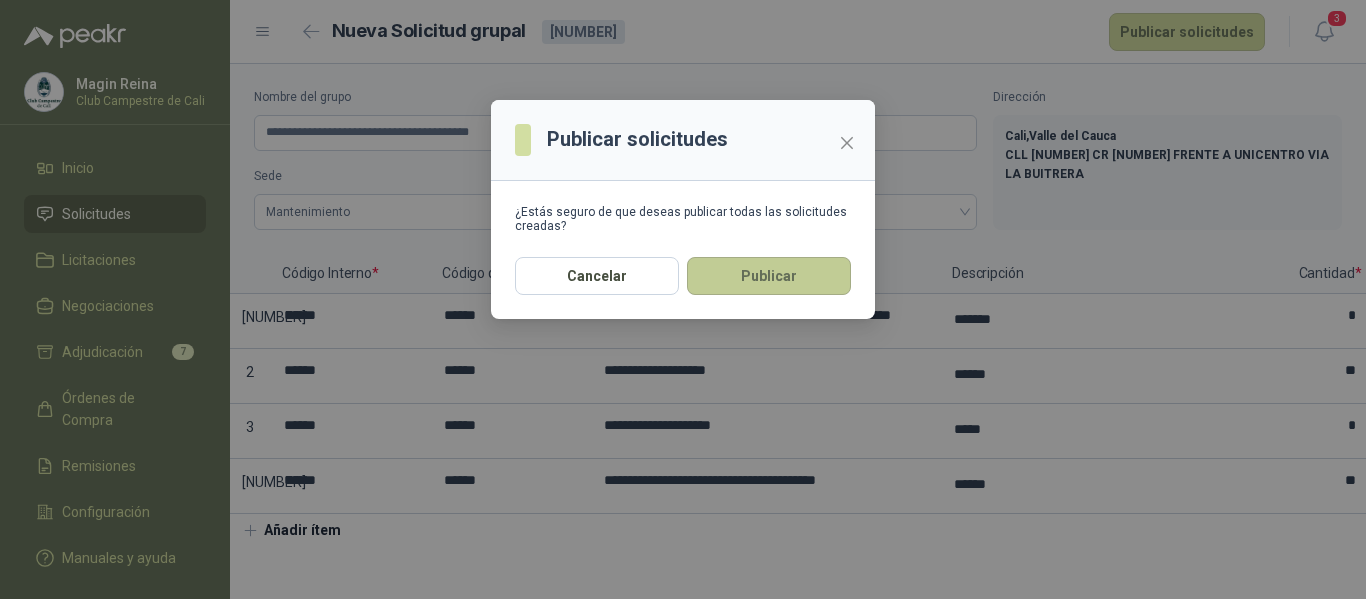 click on "Publicar" at bounding box center [769, 276] 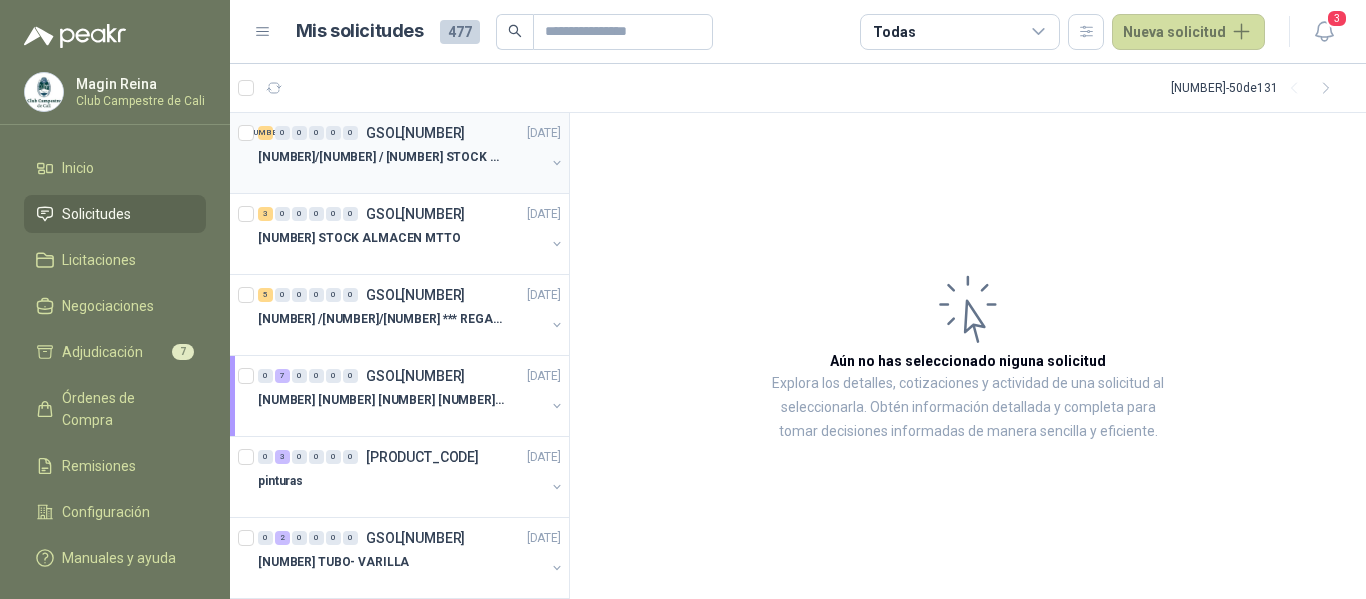 click on "[NUMBER]/[NUMBER] / [NUMBER] STOCK ALMACEN MTTO" at bounding box center [382, 157] 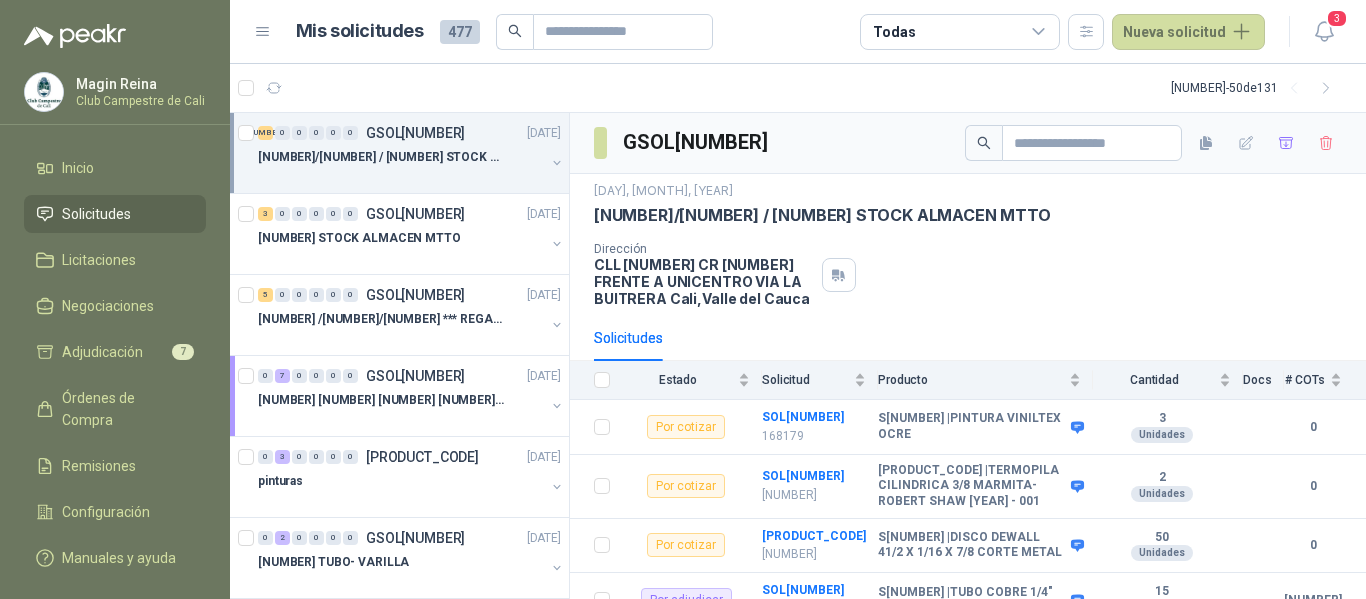 scroll, scrollTop: 62, scrollLeft: 0, axis: vertical 